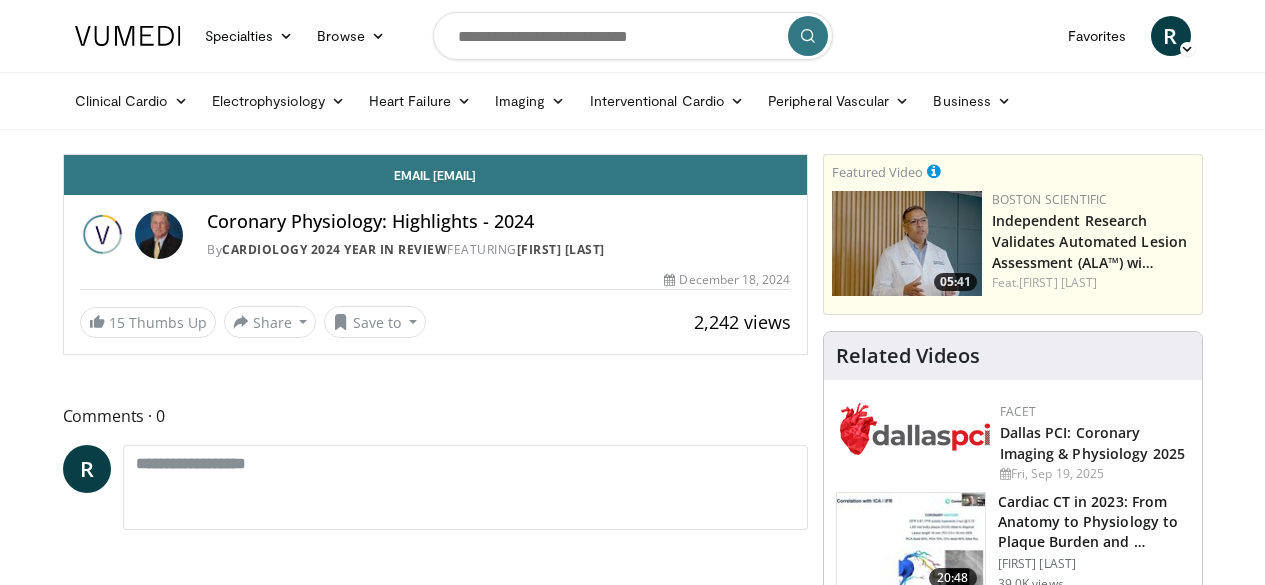 scroll, scrollTop: 0, scrollLeft: 0, axis: both 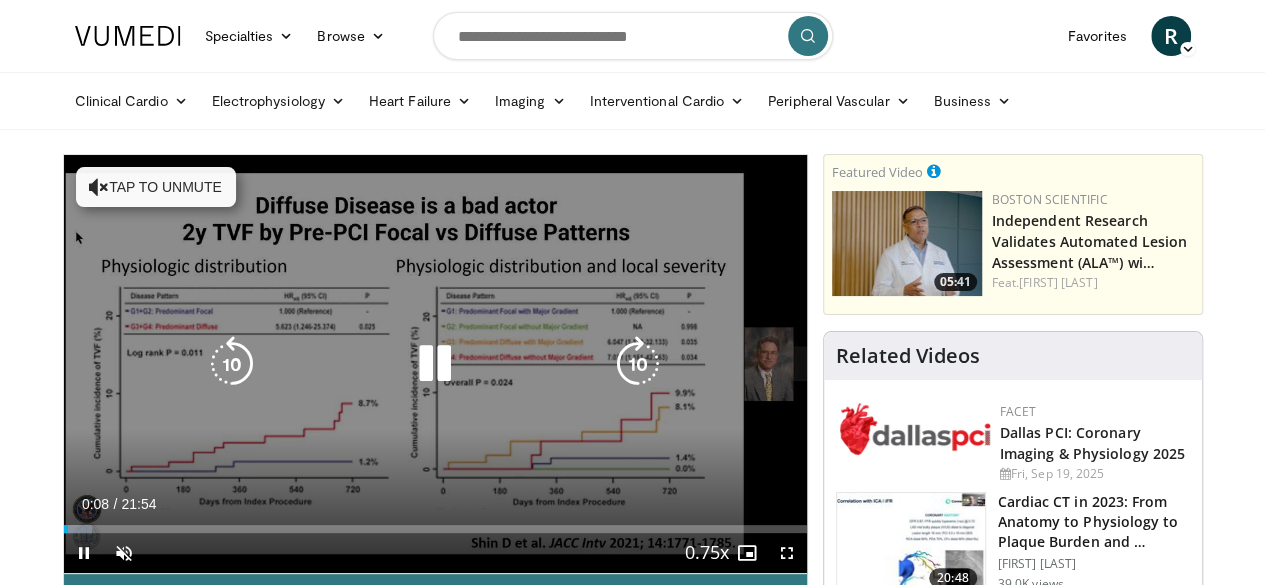 click at bounding box center (435, 364) 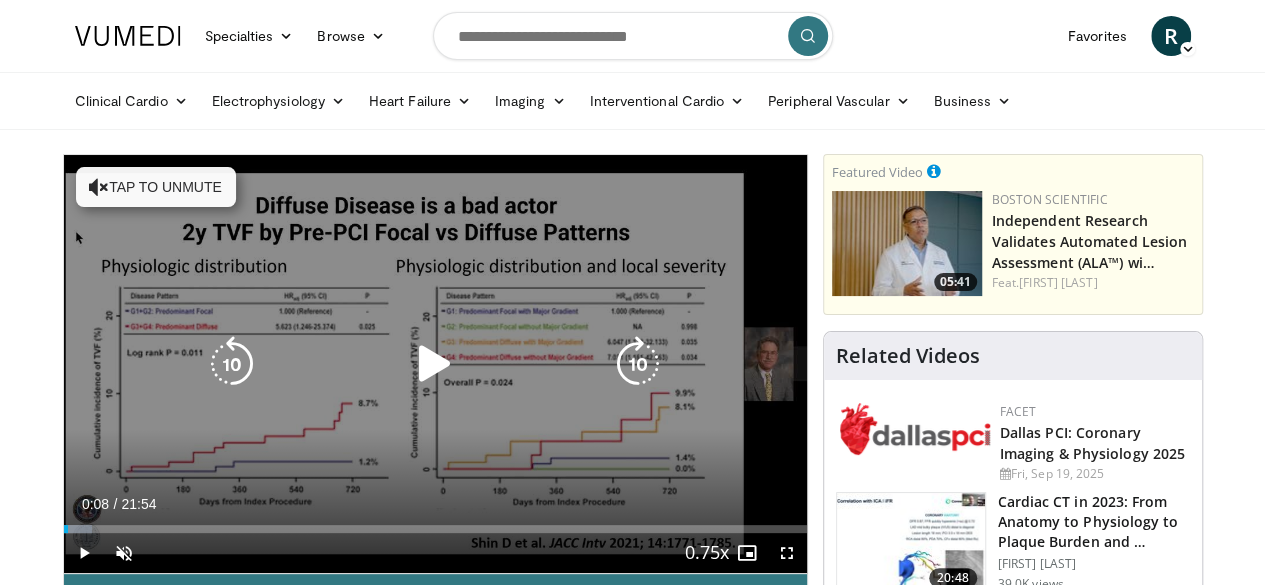click at bounding box center [435, 364] 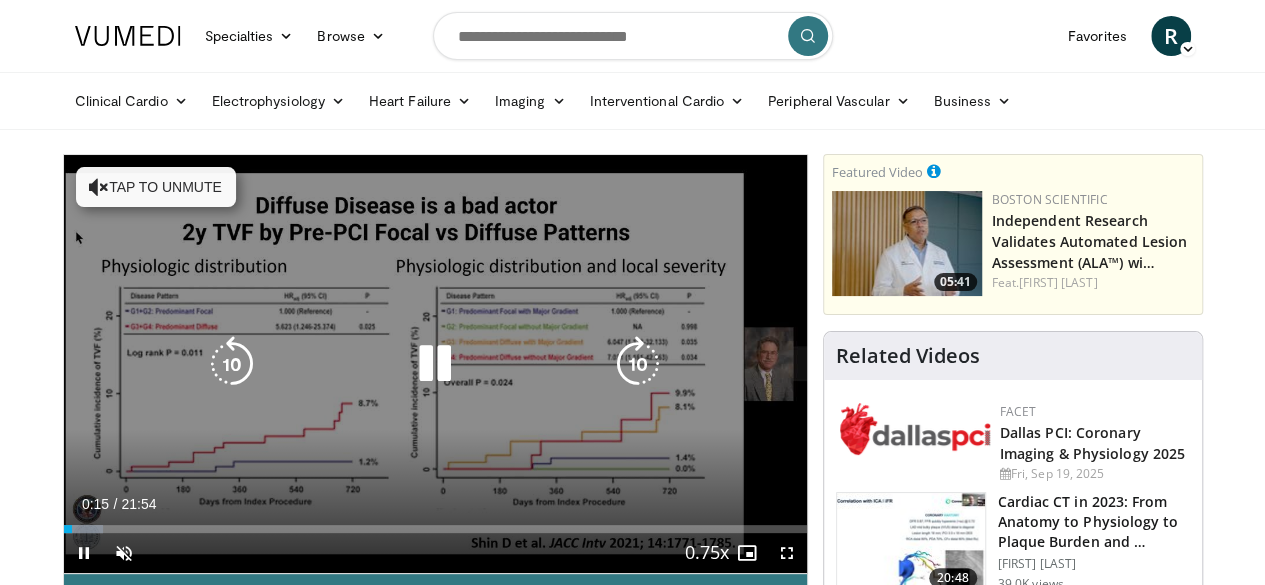click on "Tap to unmute" at bounding box center [156, 187] 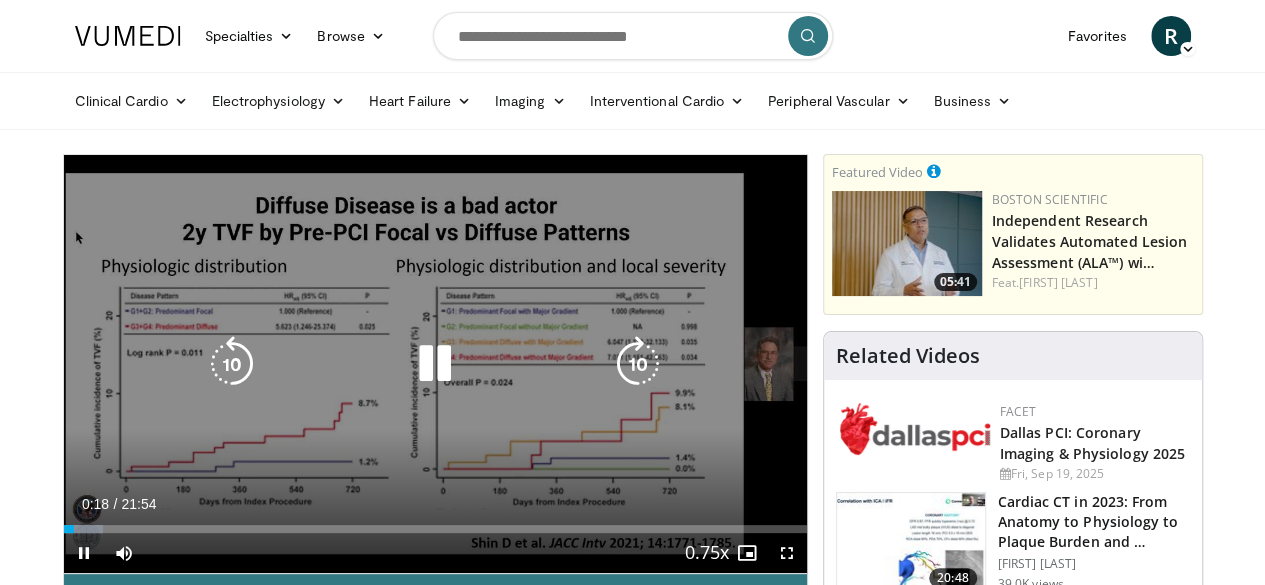click at bounding box center [435, 364] 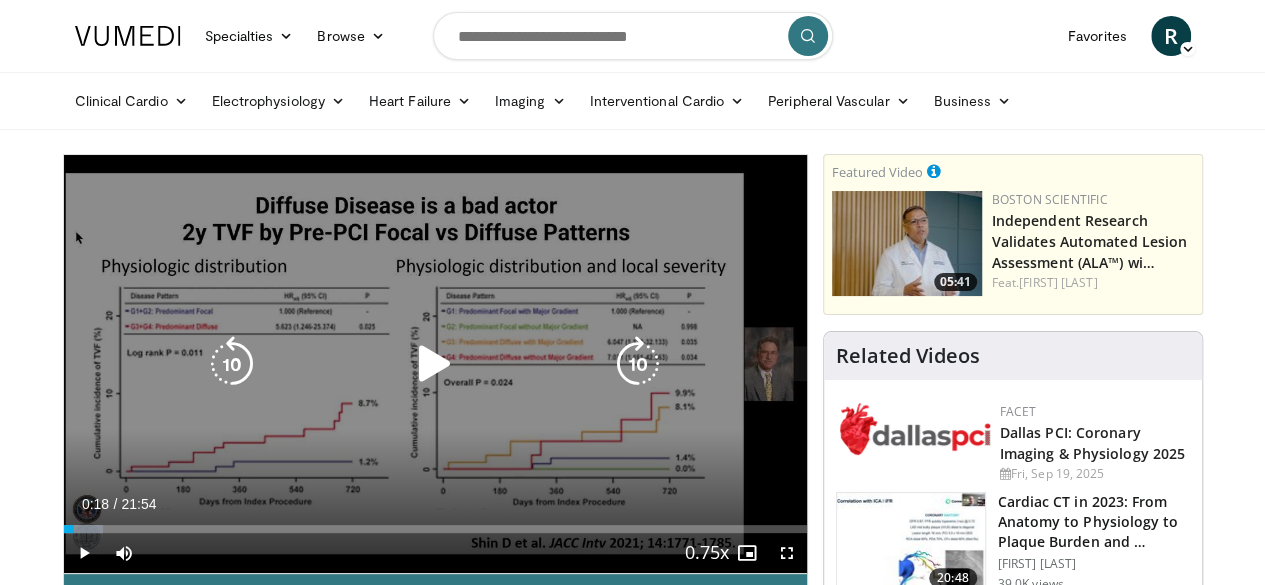 click at bounding box center (435, 364) 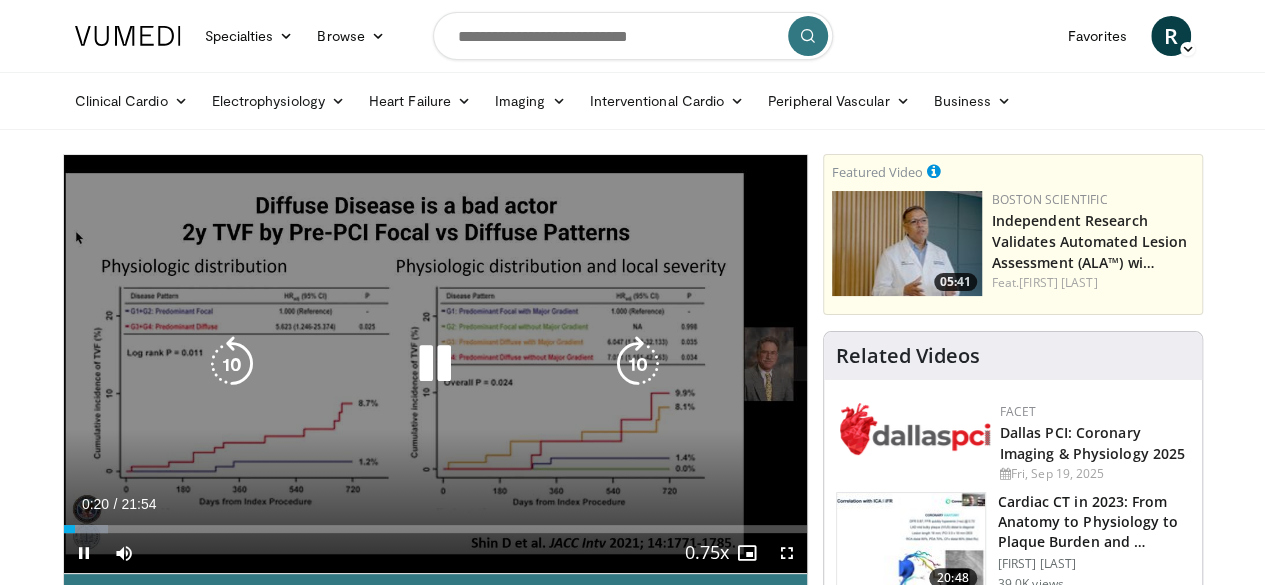 click at bounding box center (638, 364) 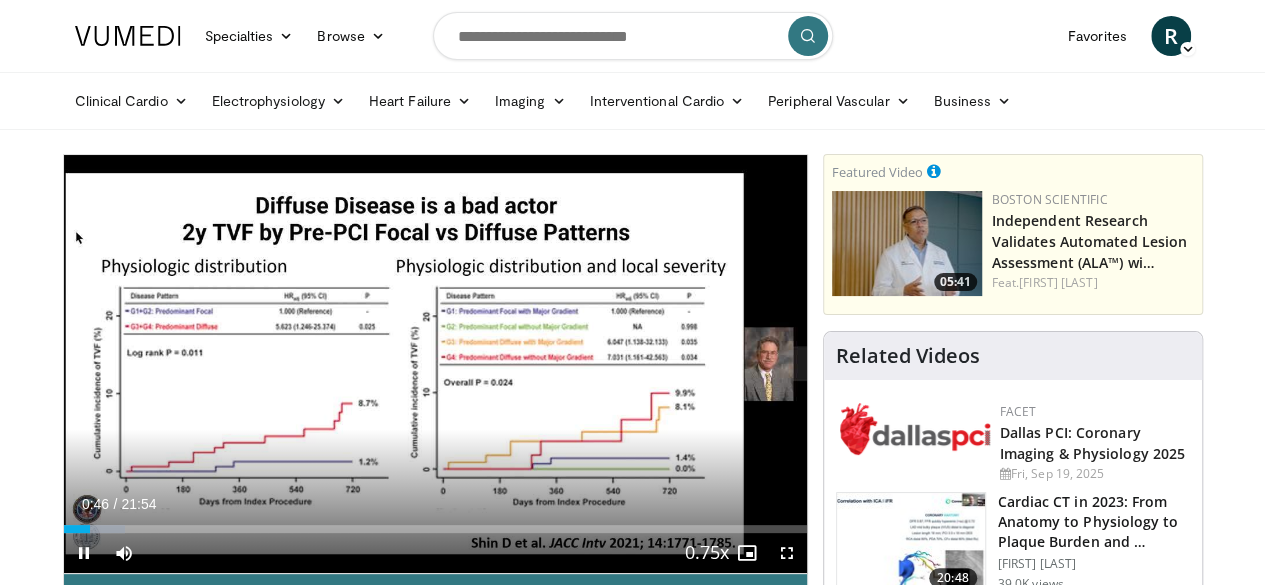click on "10 seconds
Tap to unmute" at bounding box center [435, 364] 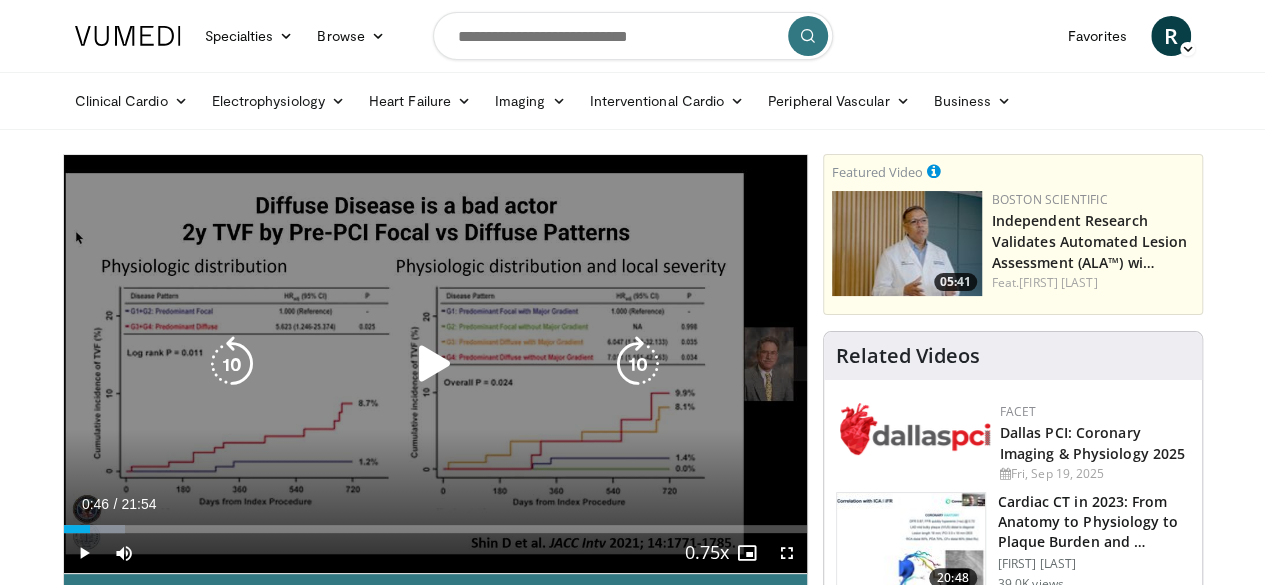 click at bounding box center (435, 364) 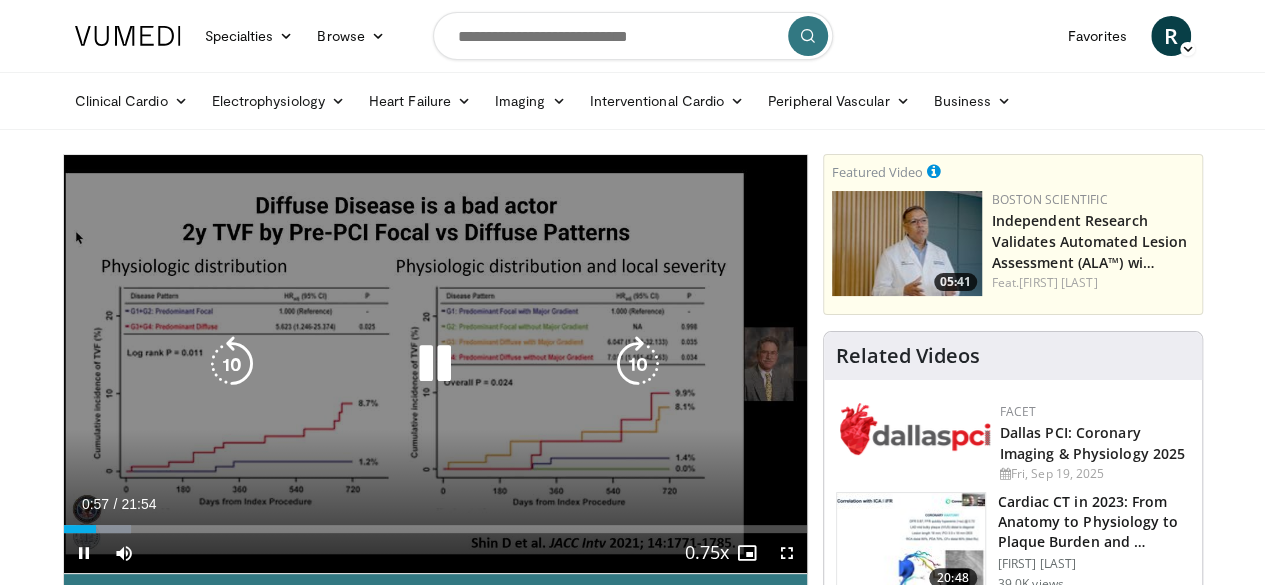click on "10 seconds
Tap to unmute" at bounding box center (435, 364) 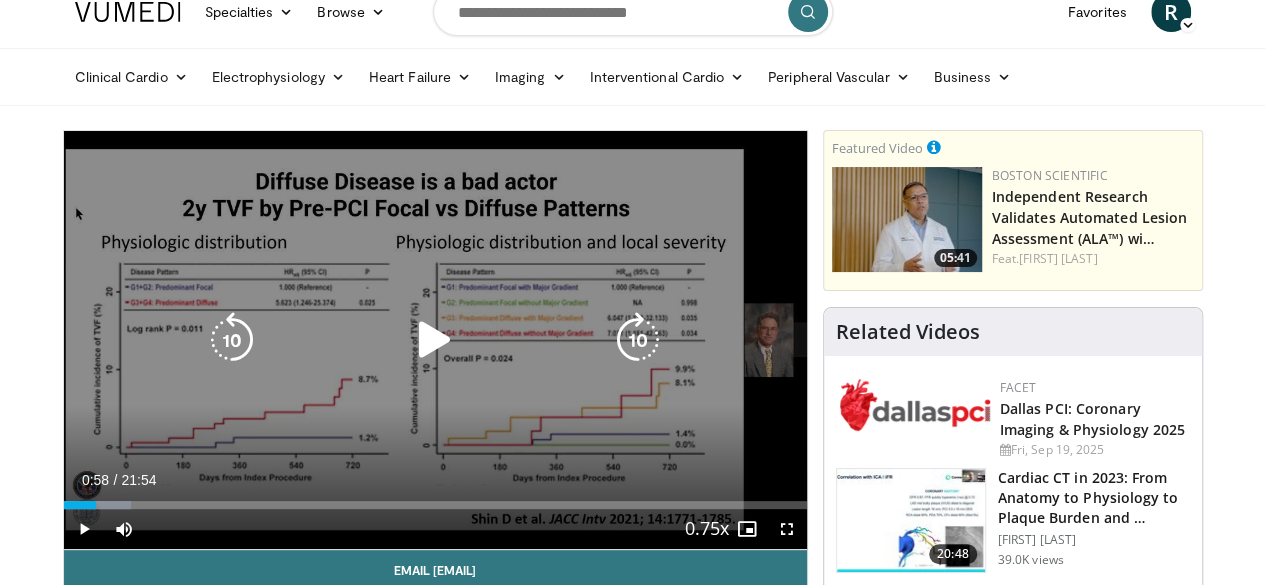 scroll, scrollTop: 29, scrollLeft: 0, axis: vertical 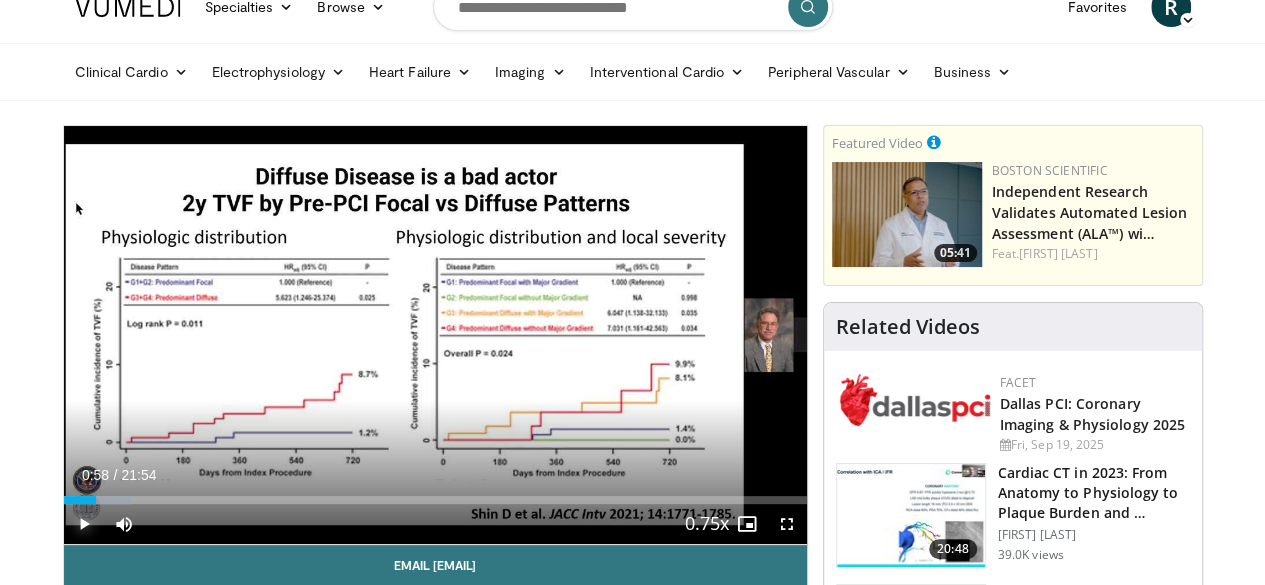 click at bounding box center (84, 524) 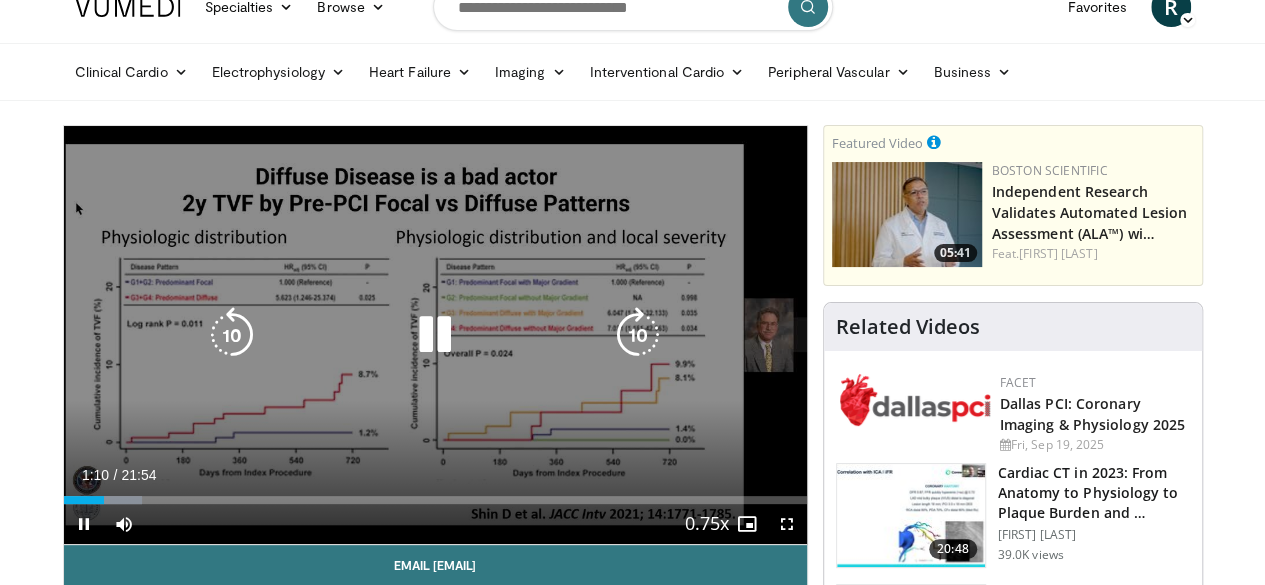 click on "10 seconds
Tap to unmute" at bounding box center (435, 335) 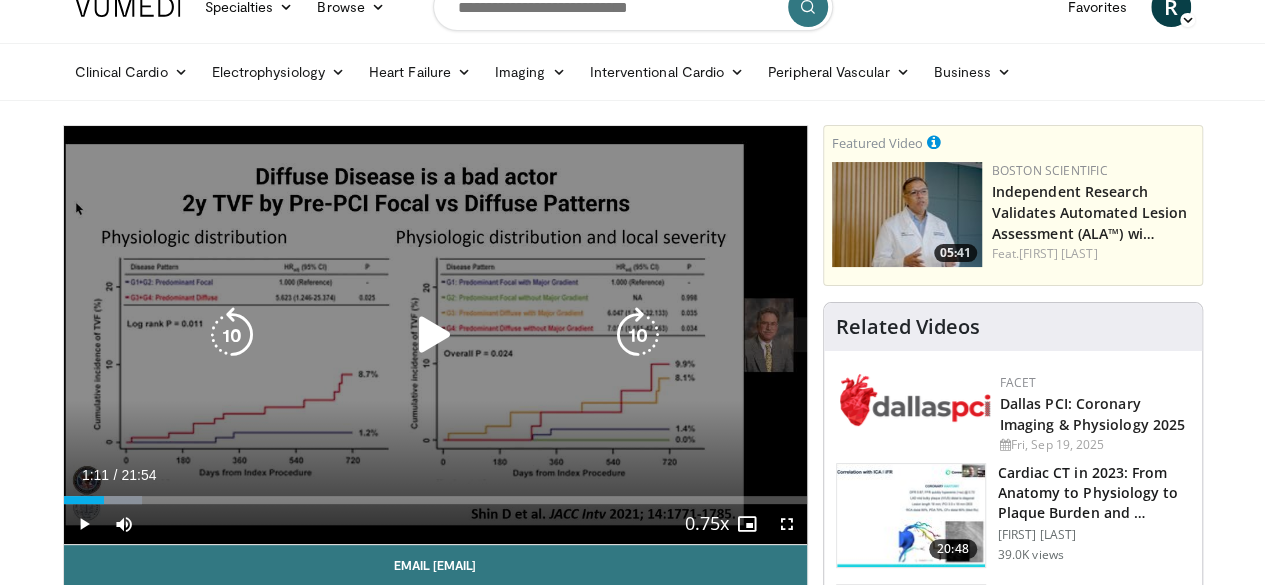 click at bounding box center (435, 335) 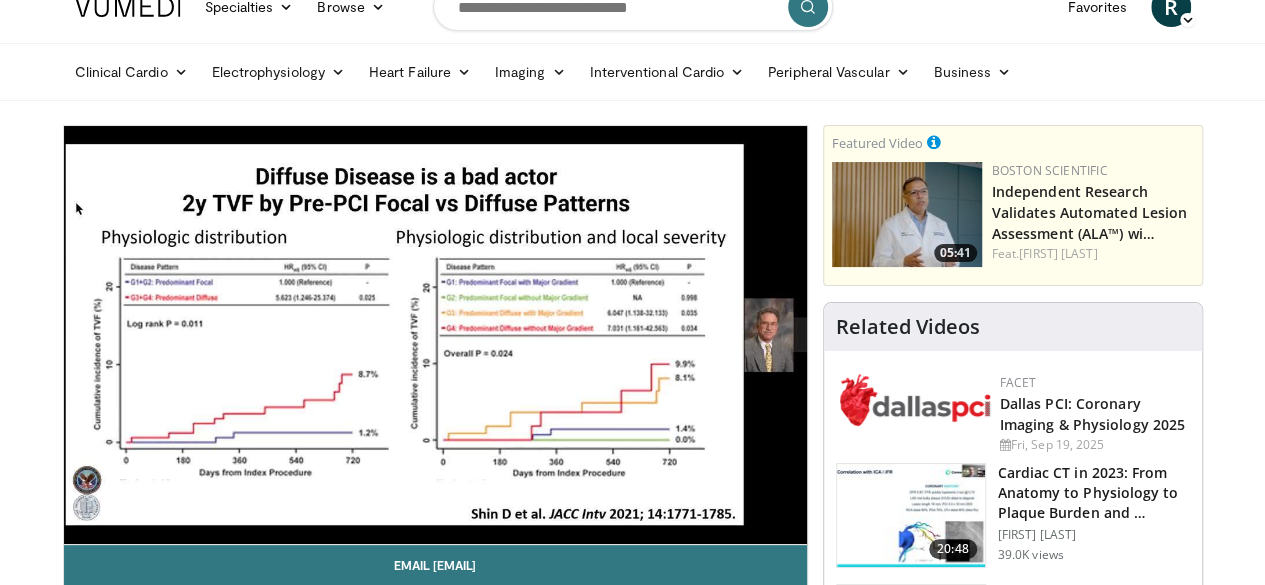 click on "Specialties
Adult & Family Medicine
Allergy, Asthma, Immunology
Anesthesiology
Cardiology
Dental
Dermatology
Endocrinology
Gastroenterology & Hepatology
General Surgery
Hematology & Oncology
Infectious Disease
Nephrology
Neurology
Neurosurgery
Obstetrics & Gynecology
Ophthalmology
Oral Maxillofacial
Orthopaedics
Otolaryngology
Pediatrics
Plastic Surgery
Podiatry
Psychiatry
Pulmonology
Radiation Oncology
Radiology
Rheumatology
Urology
Browse
R" at bounding box center (633, 7) 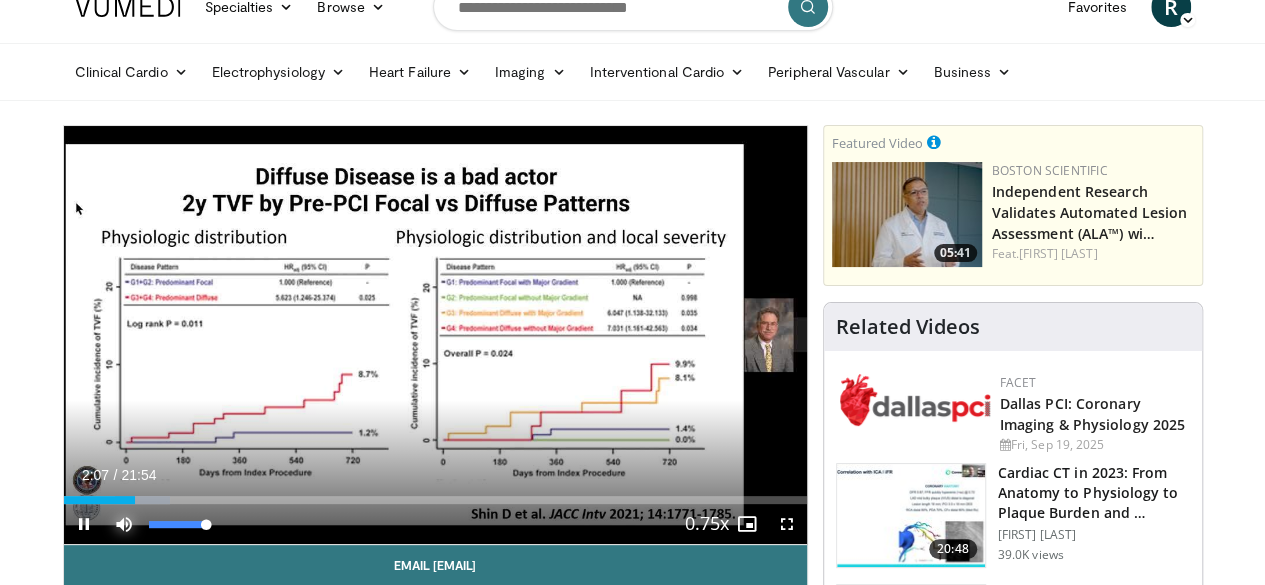 click at bounding box center (124, 524) 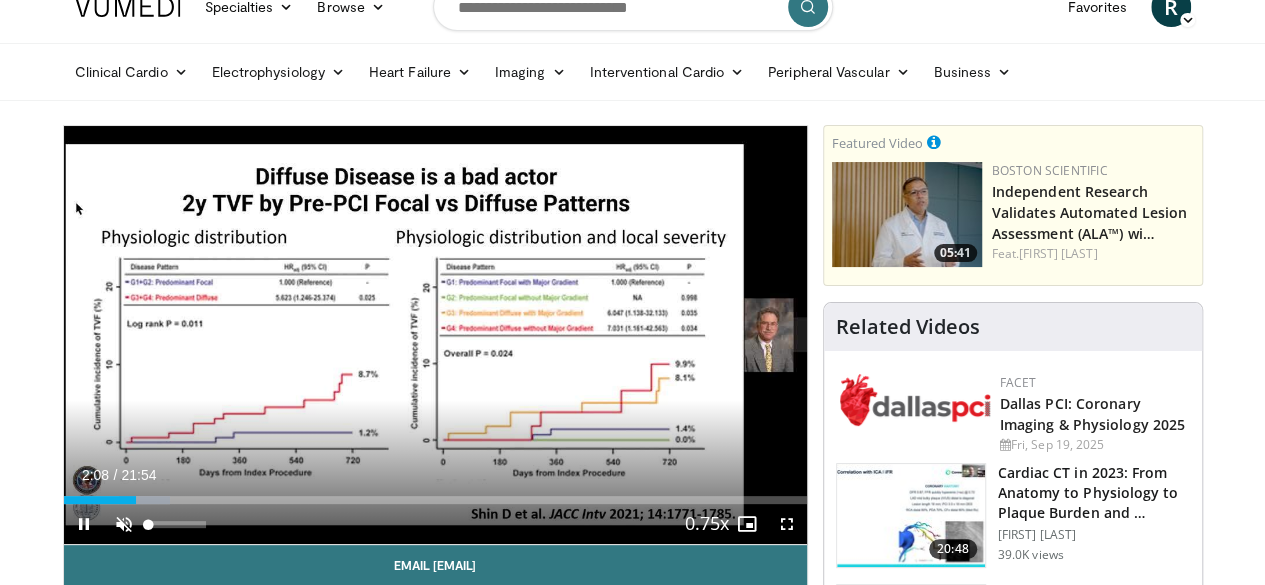 click on "**********" at bounding box center [435, 335] 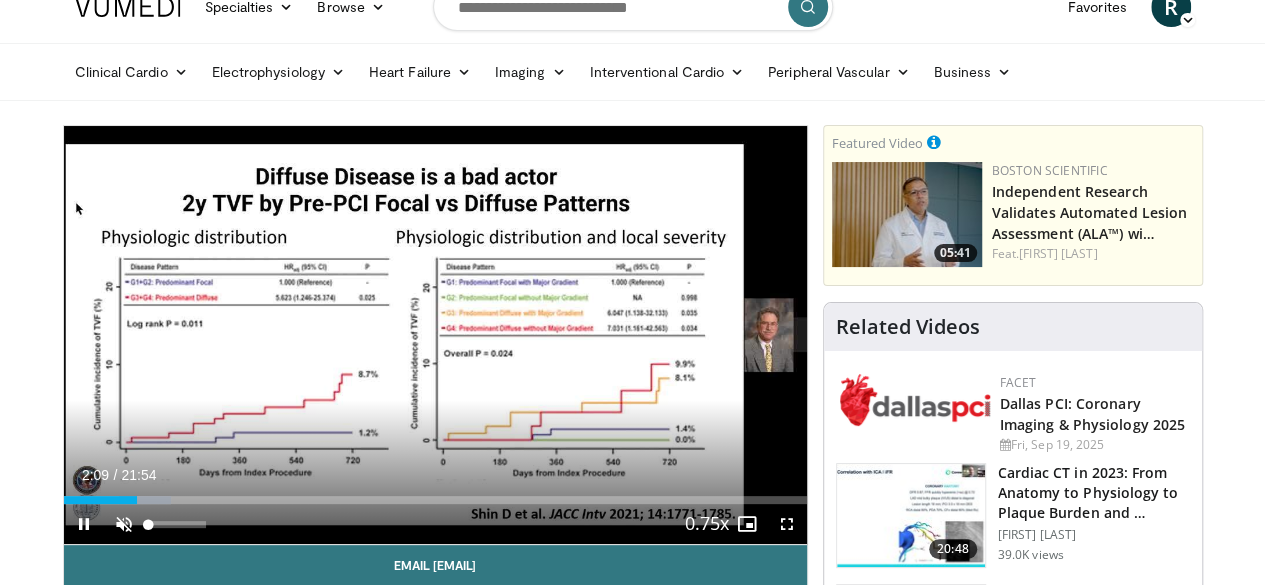click on "**********" at bounding box center [435, 335] 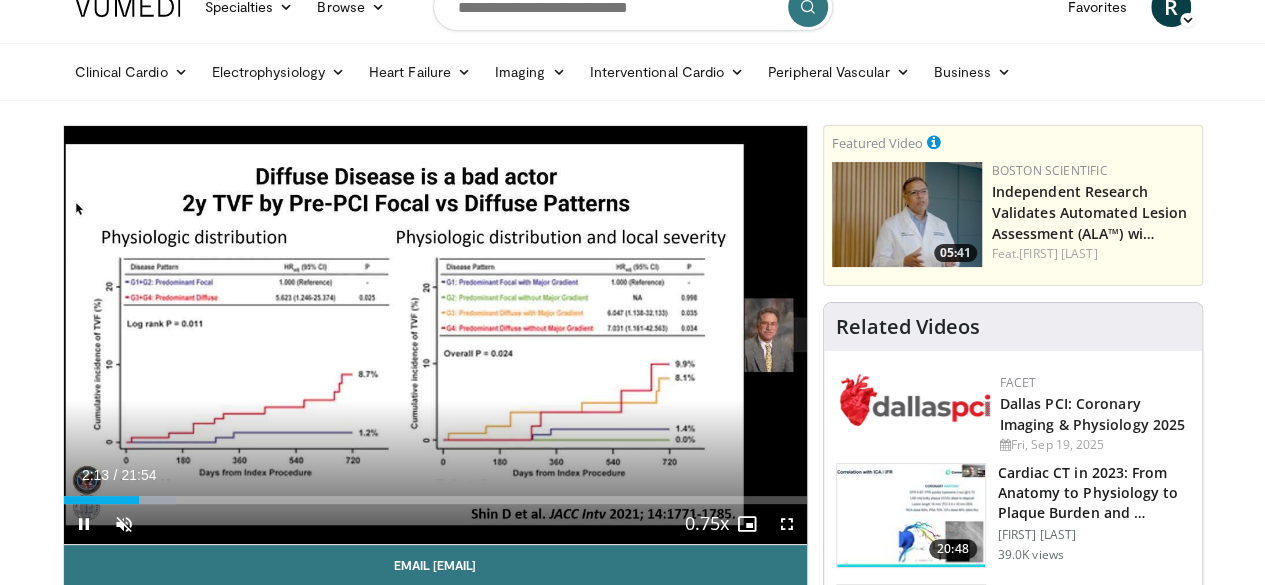 click on "**********" at bounding box center [435, 335] 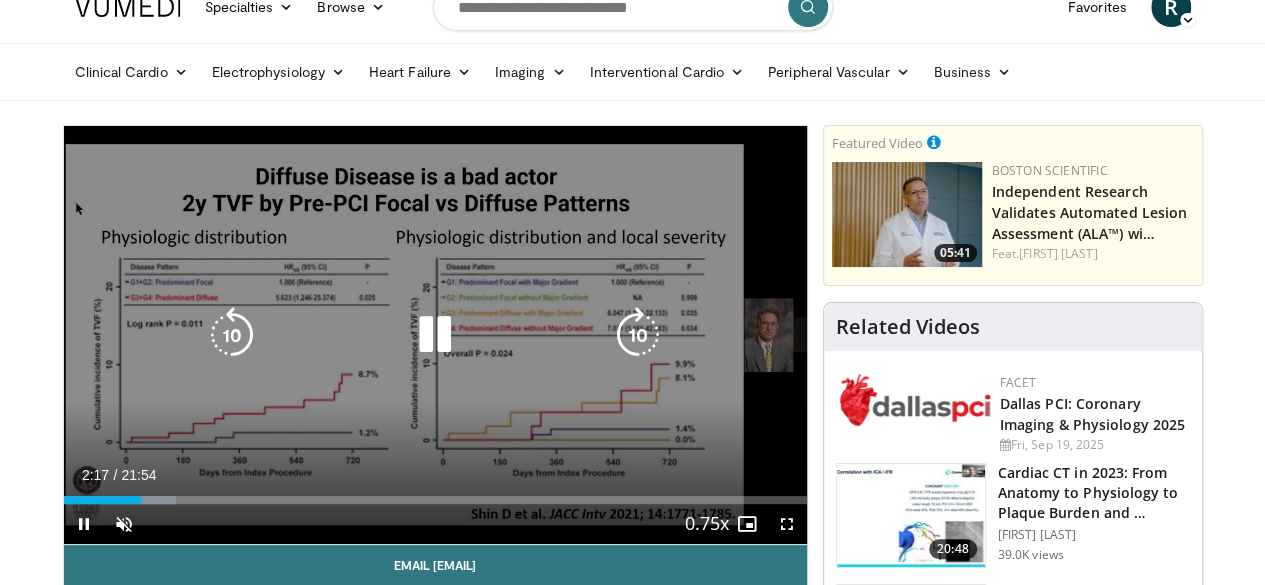 click on "**********" at bounding box center [435, 335] 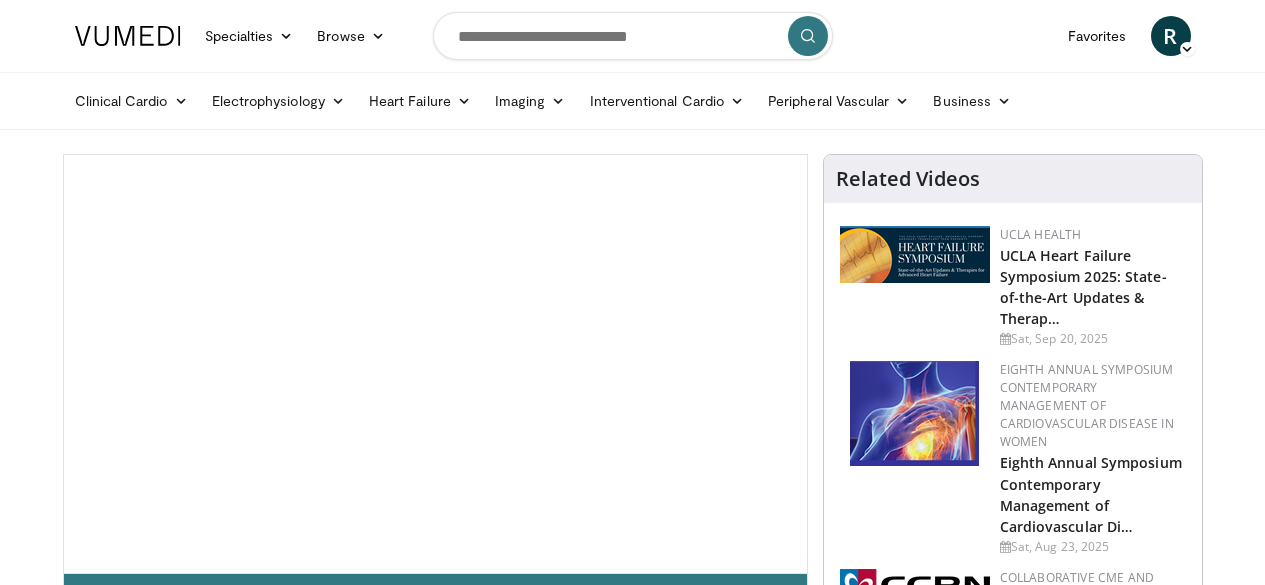 scroll, scrollTop: 0, scrollLeft: 0, axis: both 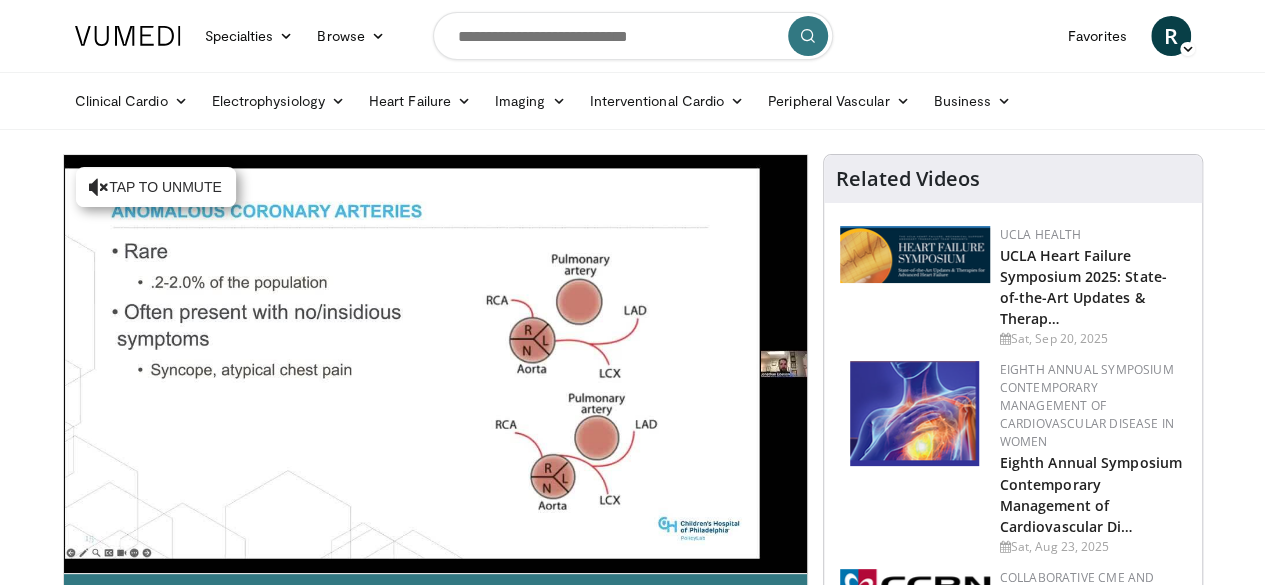 click on "Eighth Annual Symposium Contemporary Management of Cardiovascular Disease in Women
Eighth Annual Symposium Contemporary Management of Cardiovascular Di…
Sat, Aug 23, 2025" at bounding box center (1013, 458) 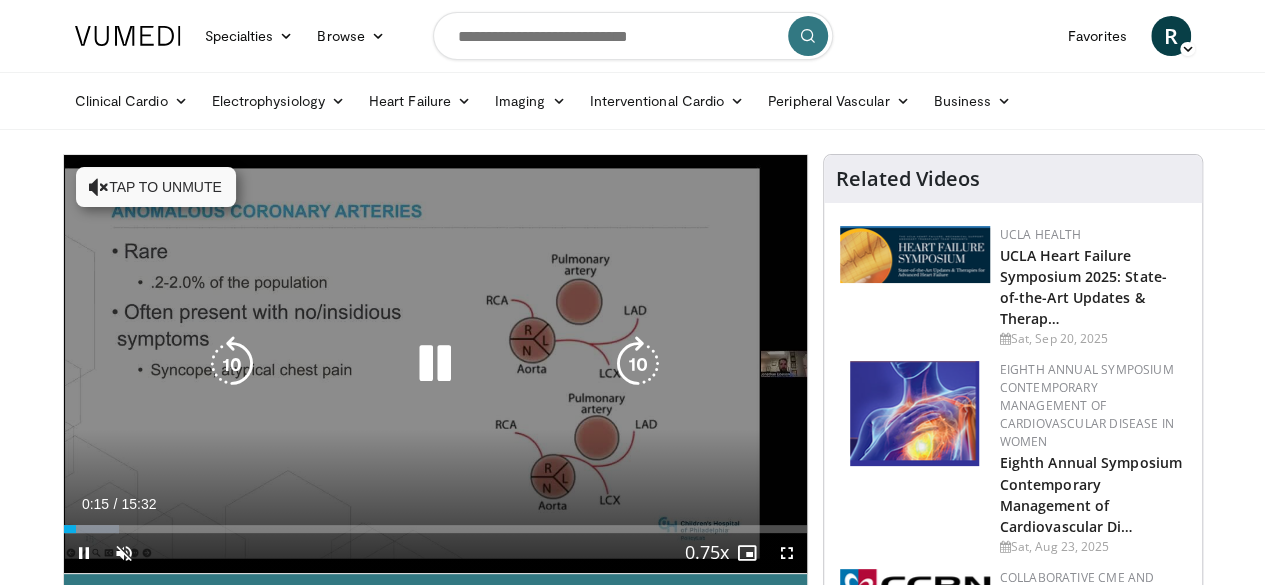 click at bounding box center (638, 364) 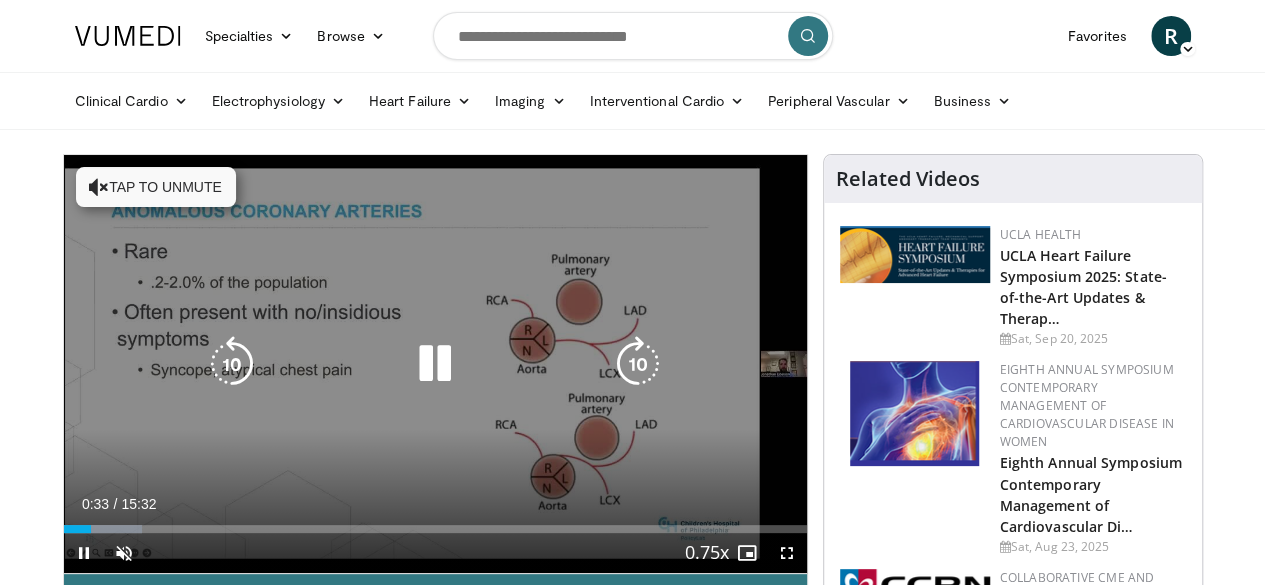 click at bounding box center [638, 364] 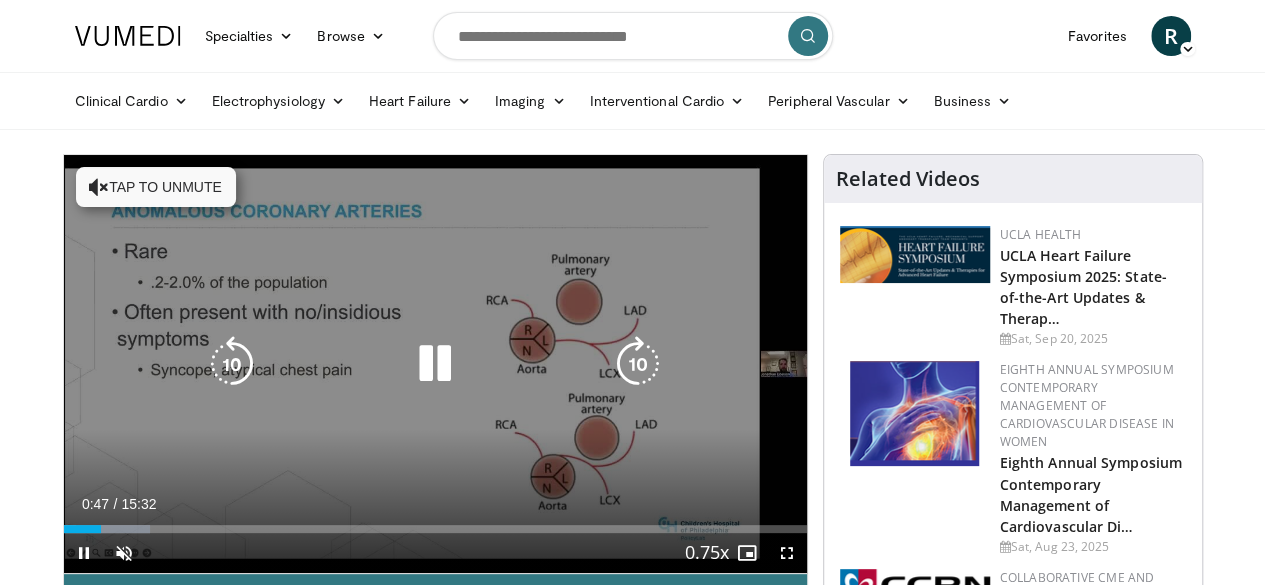 click at bounding box center (435, 364) 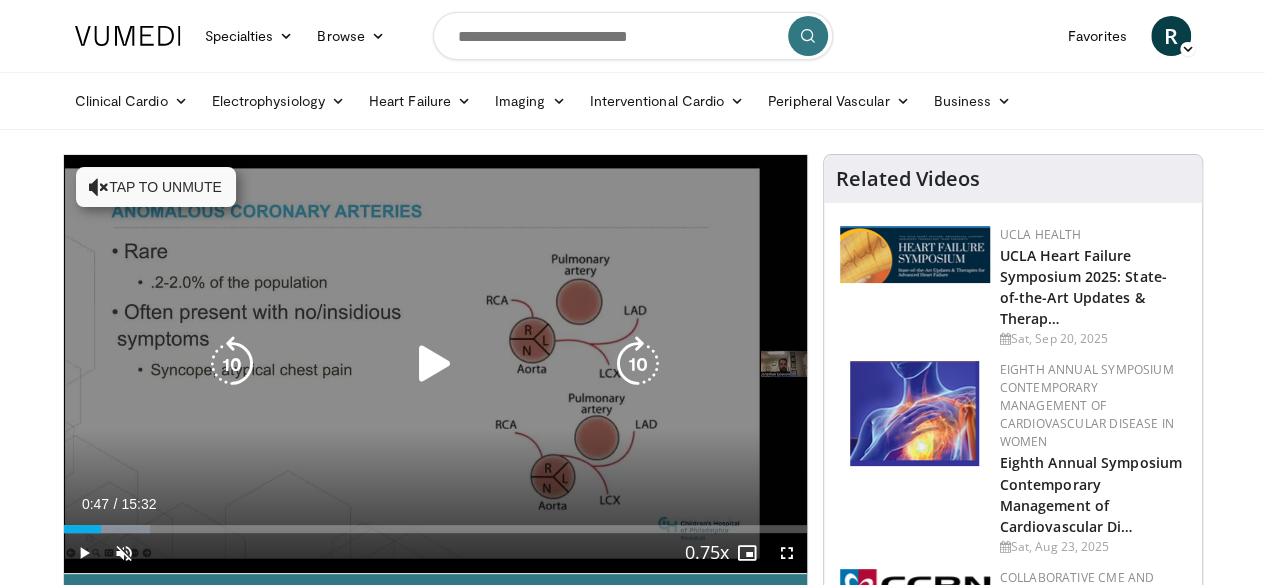 click at bounding box center [435, 364] 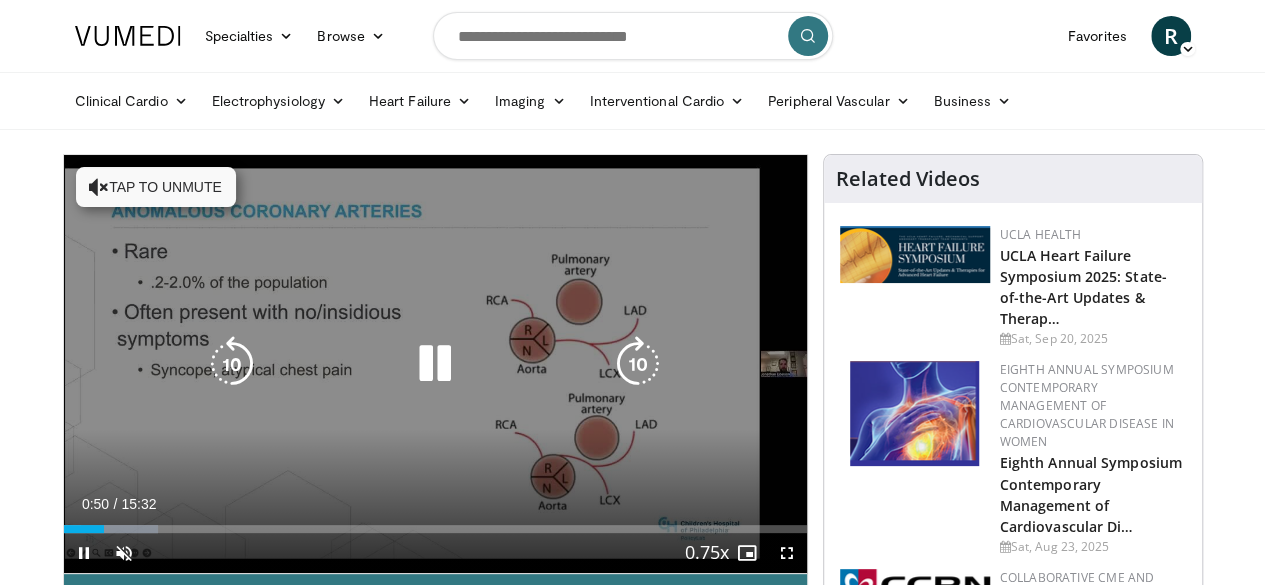 click at bounding box center (435, 364) 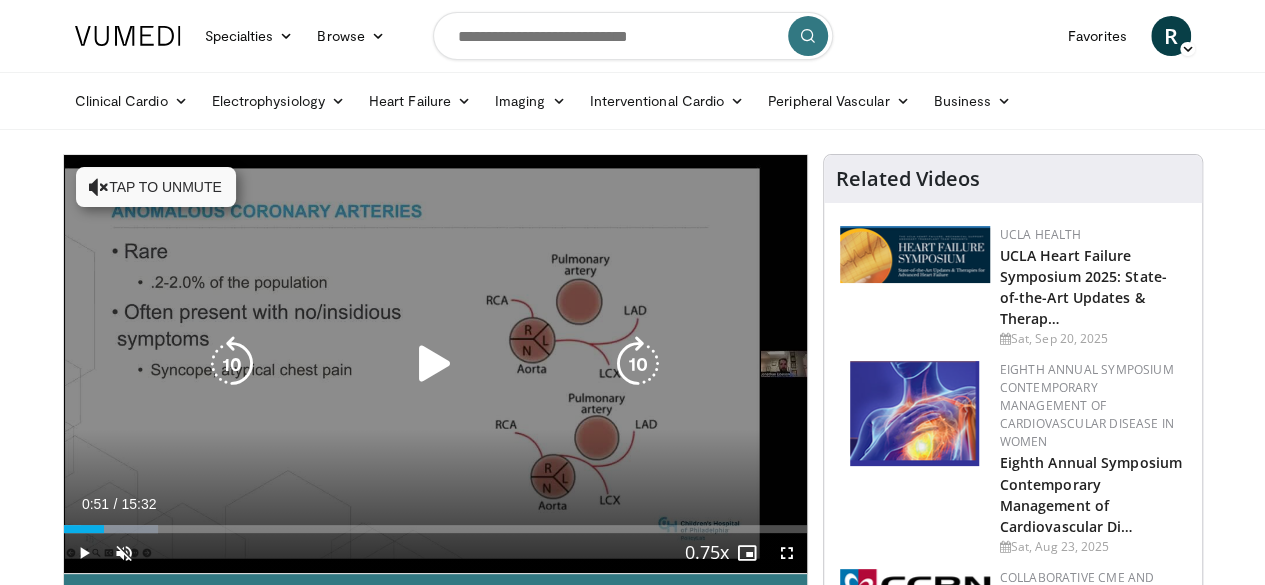 click on "Tap to unmute" at bounding box center (156, 187) 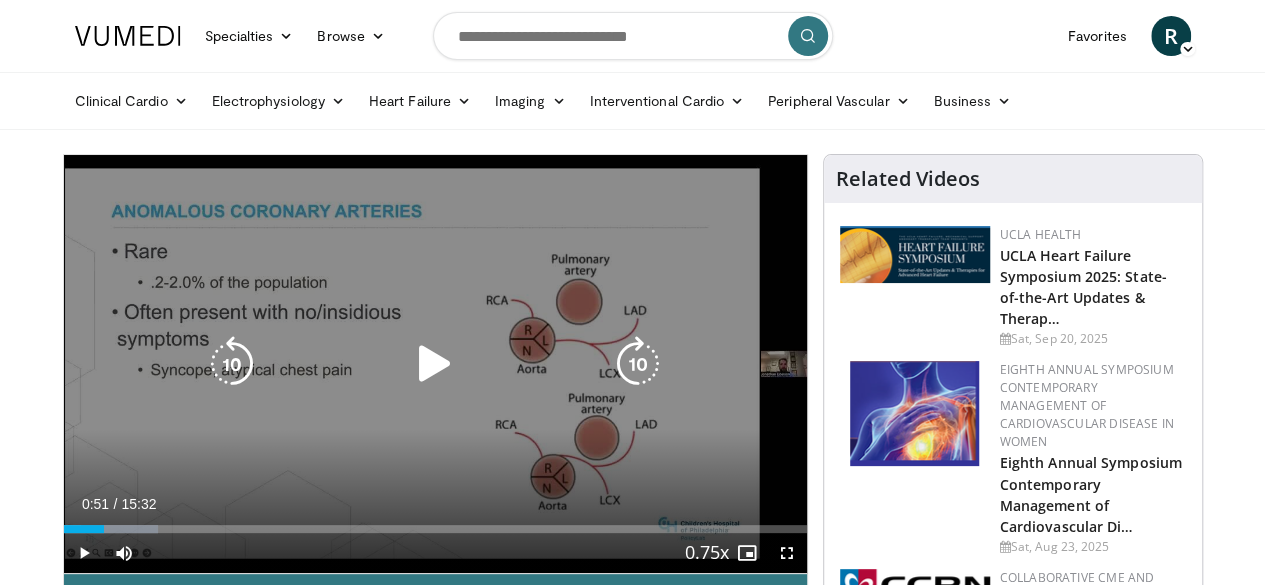 click at bounding box center (435, 364) 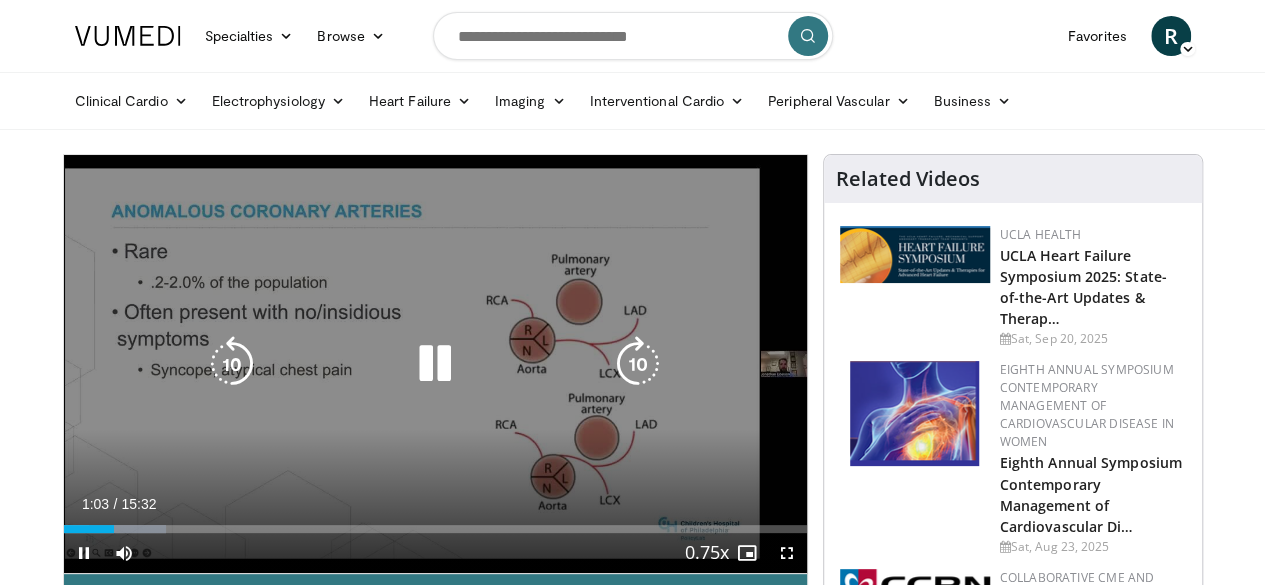 click on "10 seconds
Tap to unmute" at bounding box center [435, 364] 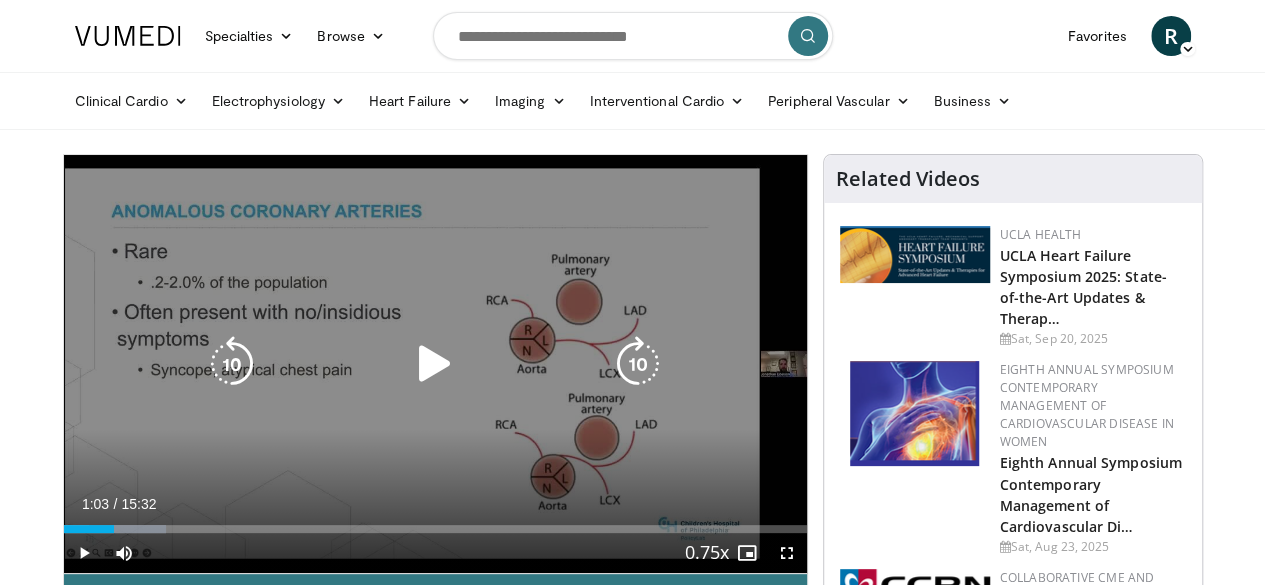 drag, startPoint x: 425, startPoint y: 404, endPoint x: 436, endPoint y: 405, distance: 11.045361 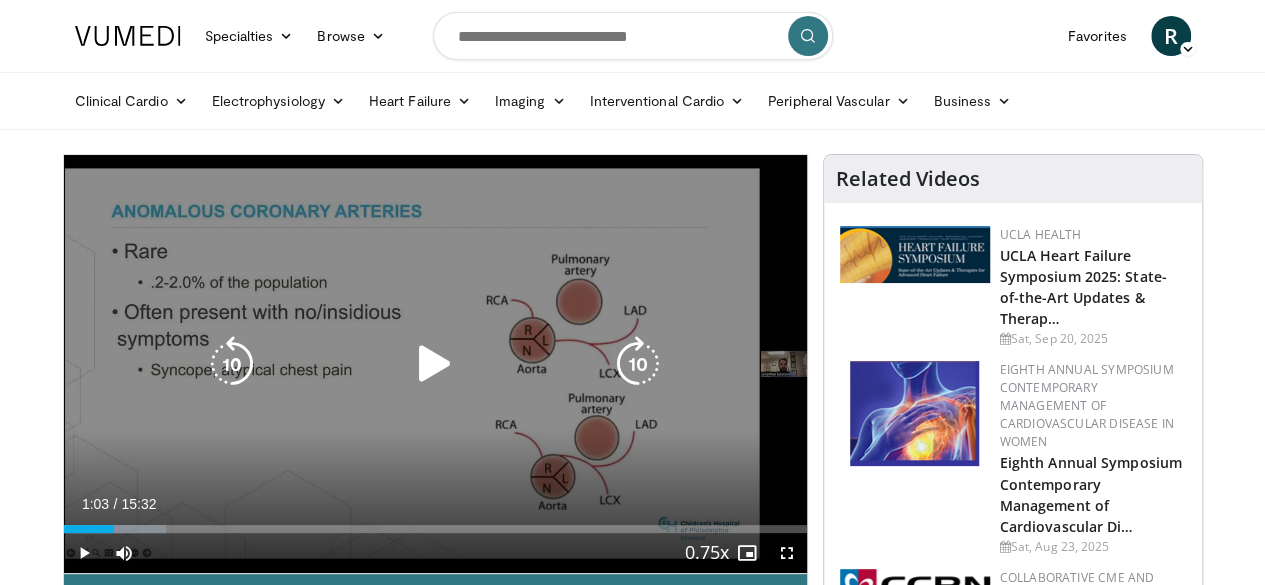 click at bounding box center [435, 364] 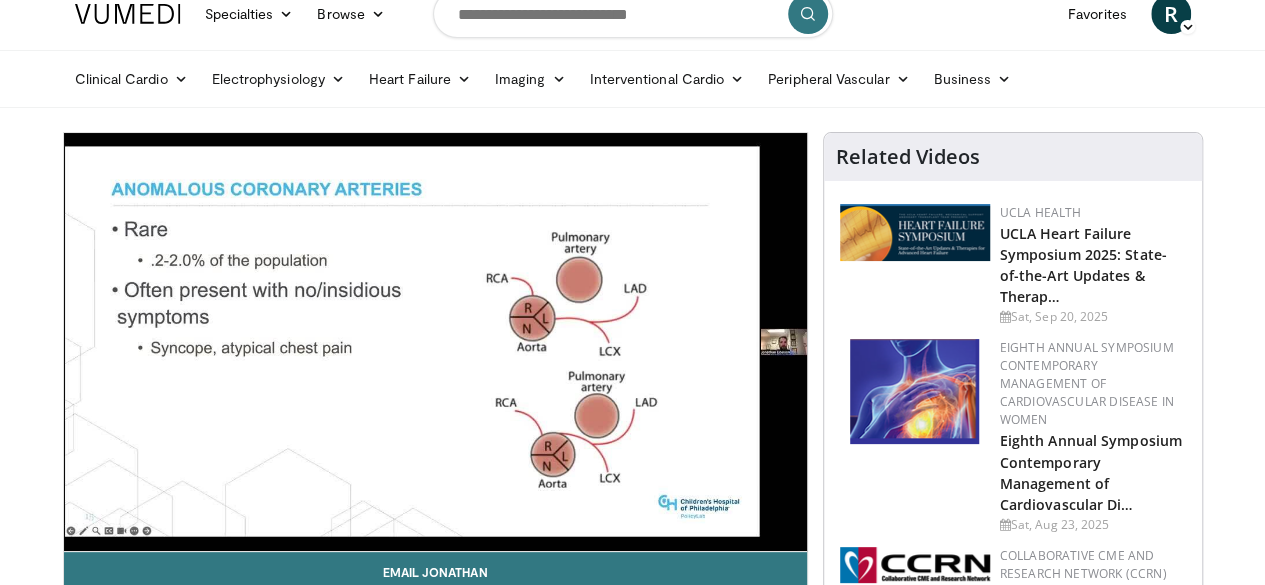 scroll, scrollTop: 40, scrollLeft: 0, axis: vertical 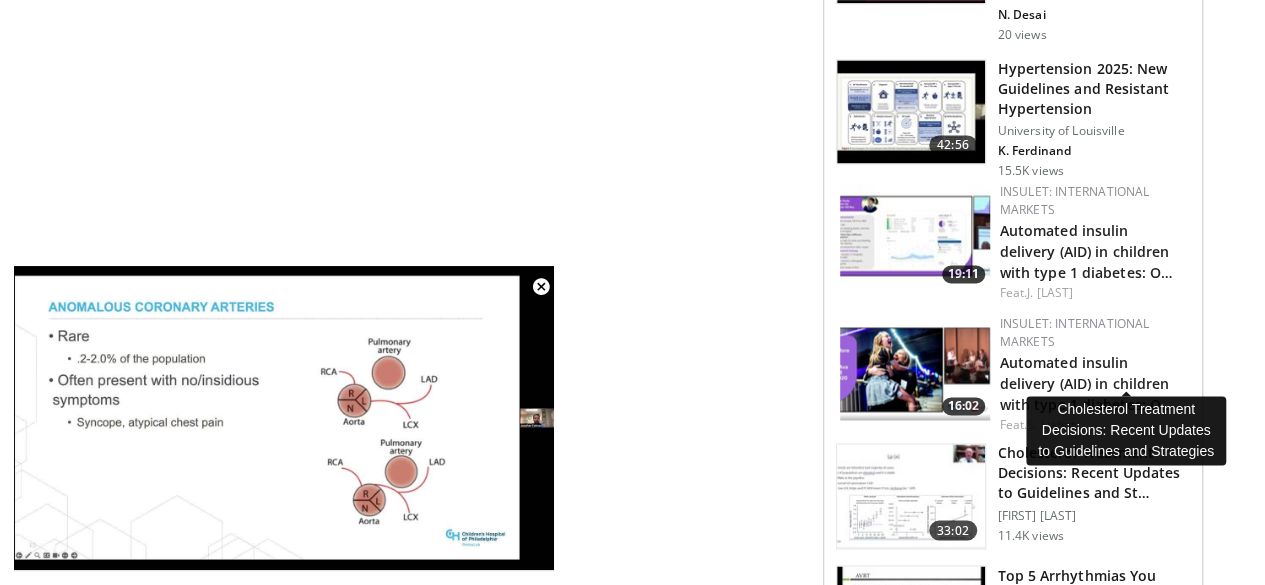 click on "Cholesterol Treatment Decisions: Recent Updates to Guidelines and St…" at bounding box center (1094, 473) 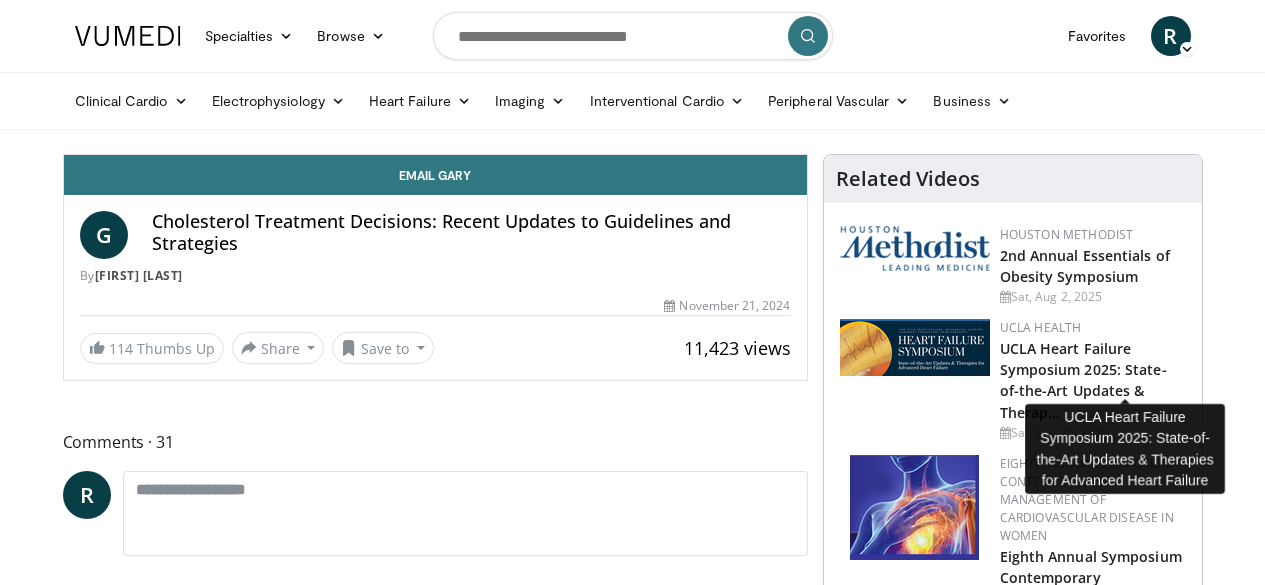 scroll, scrollTop: 0, scrollLeft: 0, axis: both 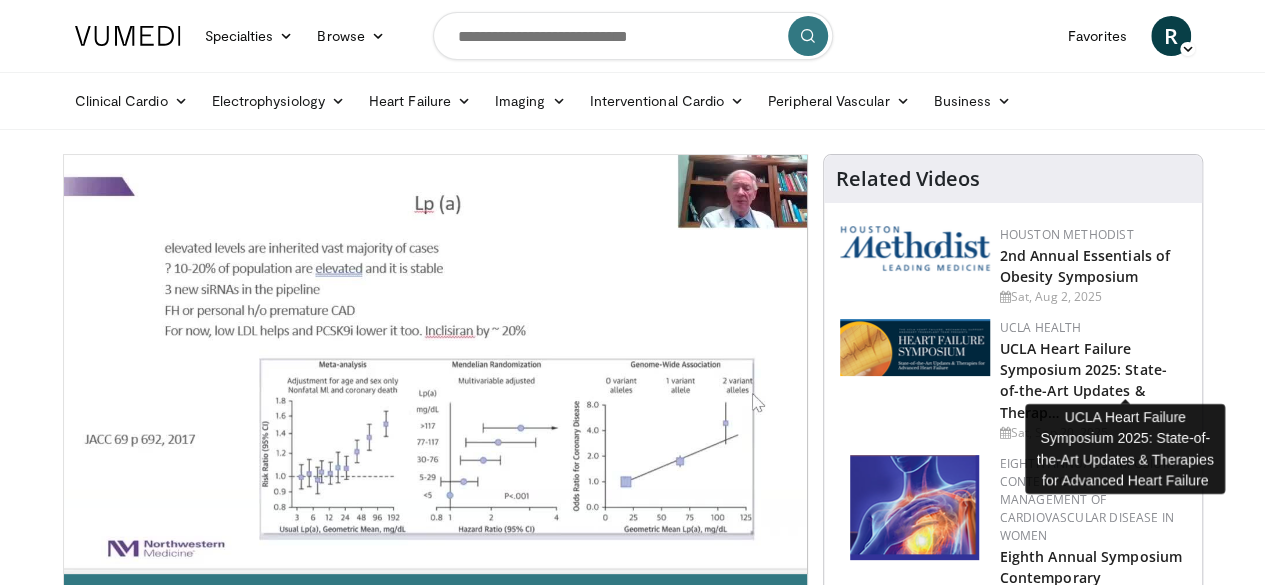 click on "UCLA Heart Failure Symposium 2025: State-of-the-Art Updates & Therap…" at bounding box center (1083, 380) 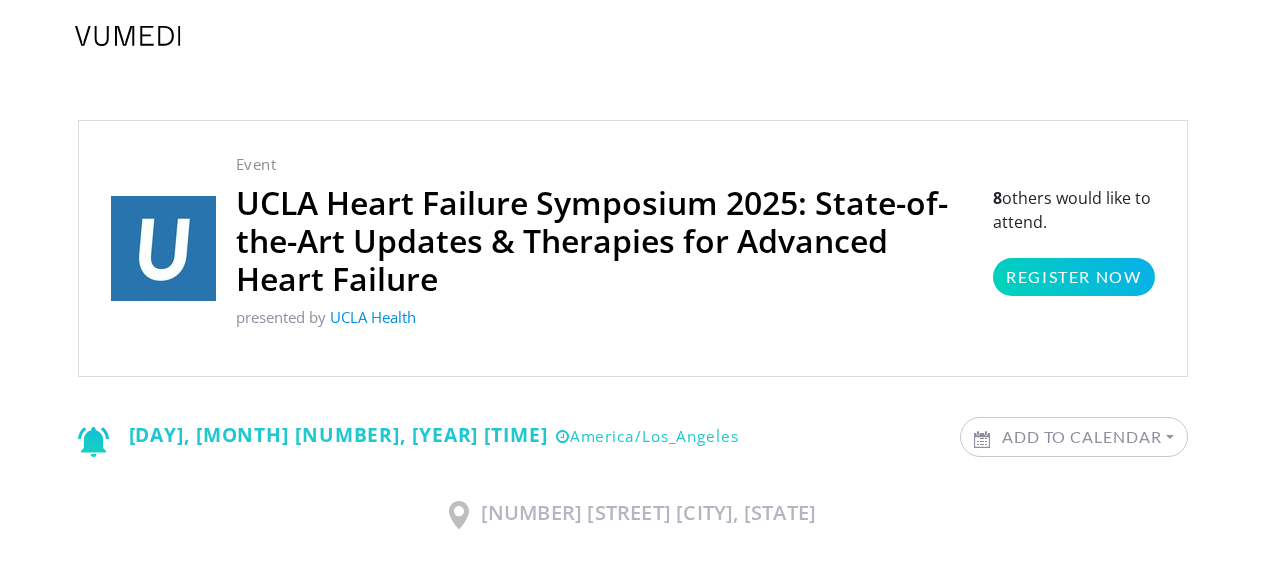 scroll, scrollTop: 0, scrollLeft: 0, axis: both 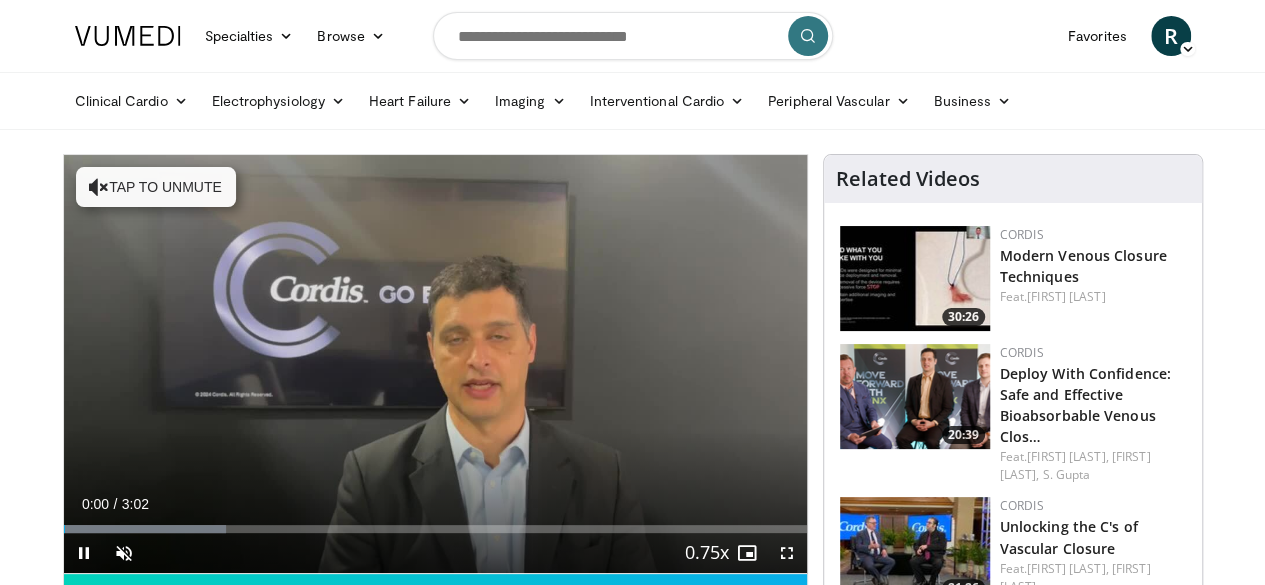 click at bounding box center (915, 278) 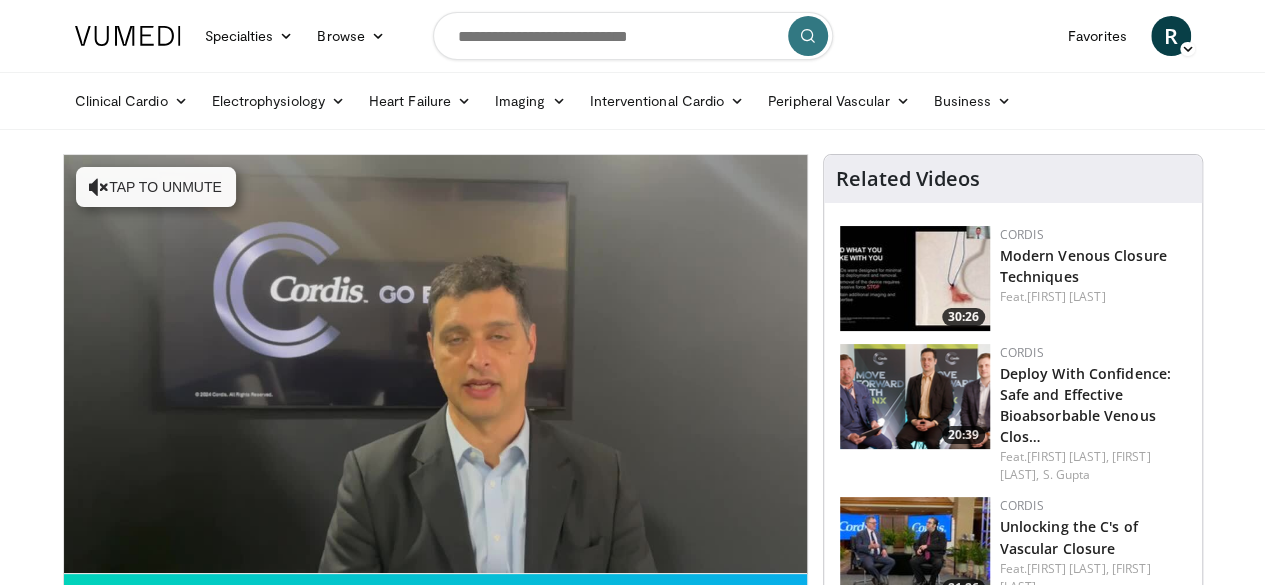 click at bounding box center [915, 278] 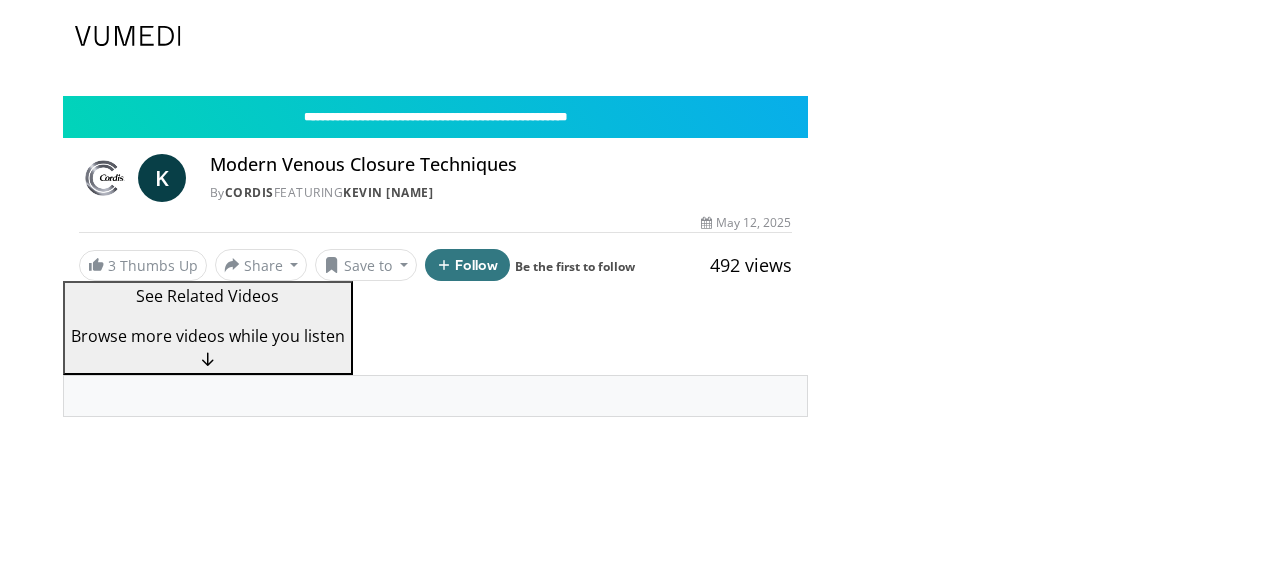 scroll, scrollTop: 0, scrollLeft: 0, axis: both 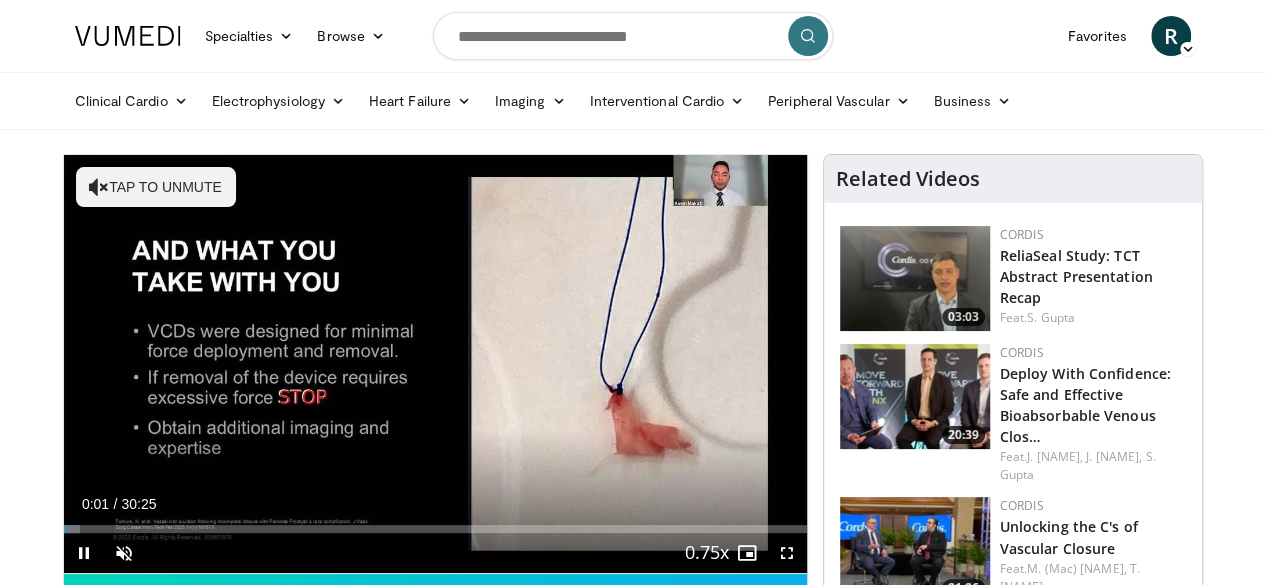 click at bounding box center (915, 278) 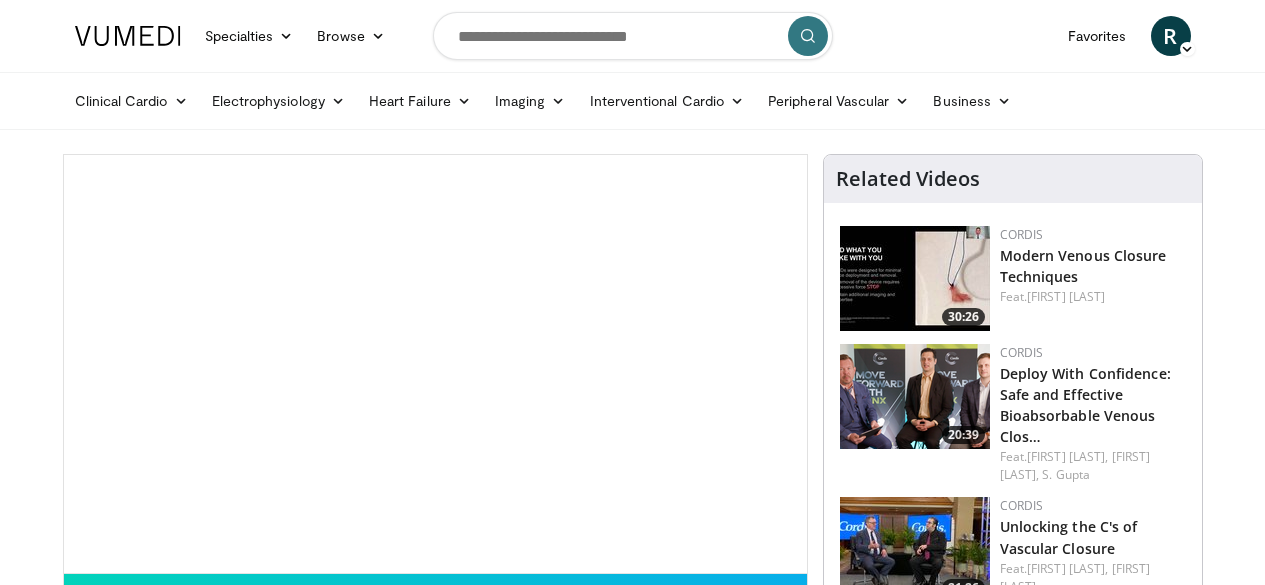 scroll, scrollTop: 0, scrollLeft: 0, axis: both 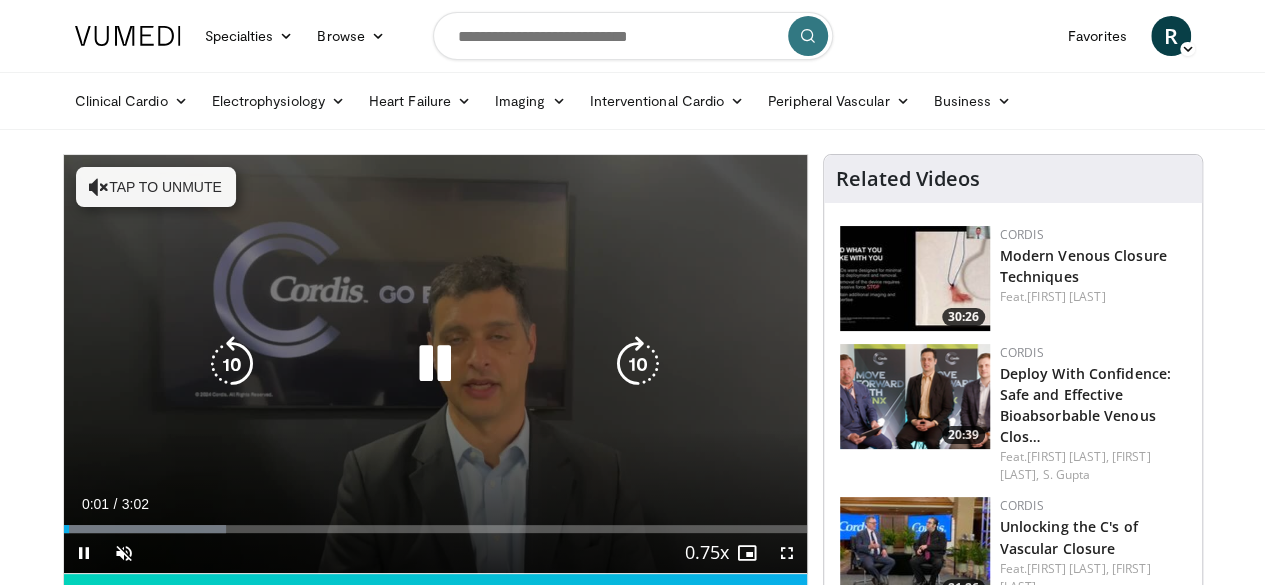 click on "Tap to unmute" at bounding box center [156, 187] 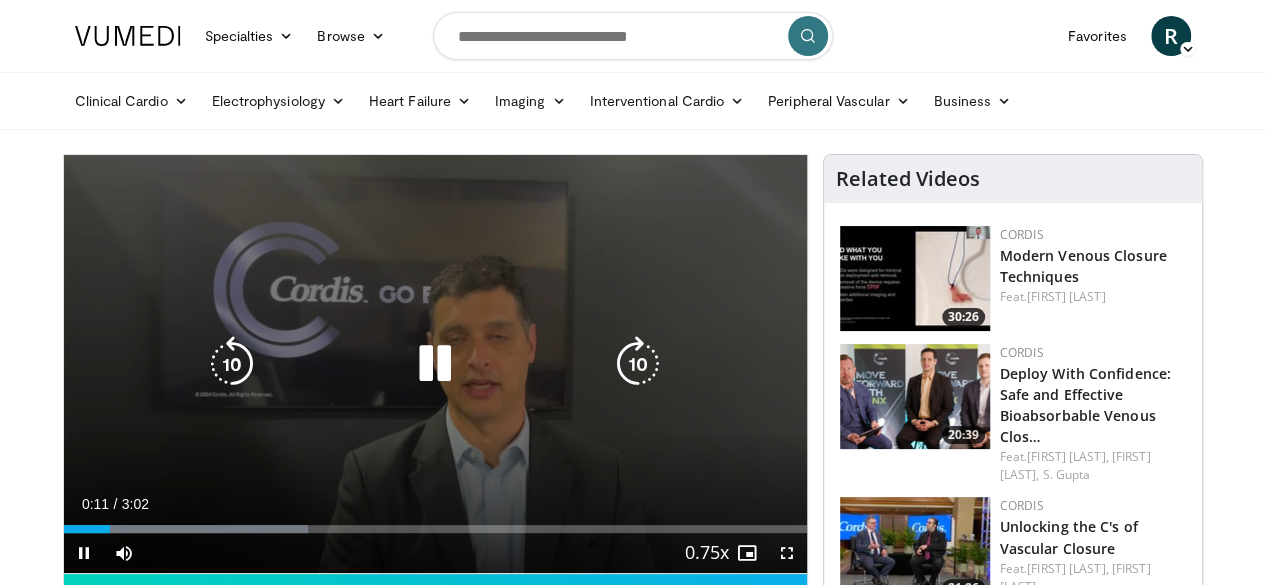 click at bounding box center [435, 364] 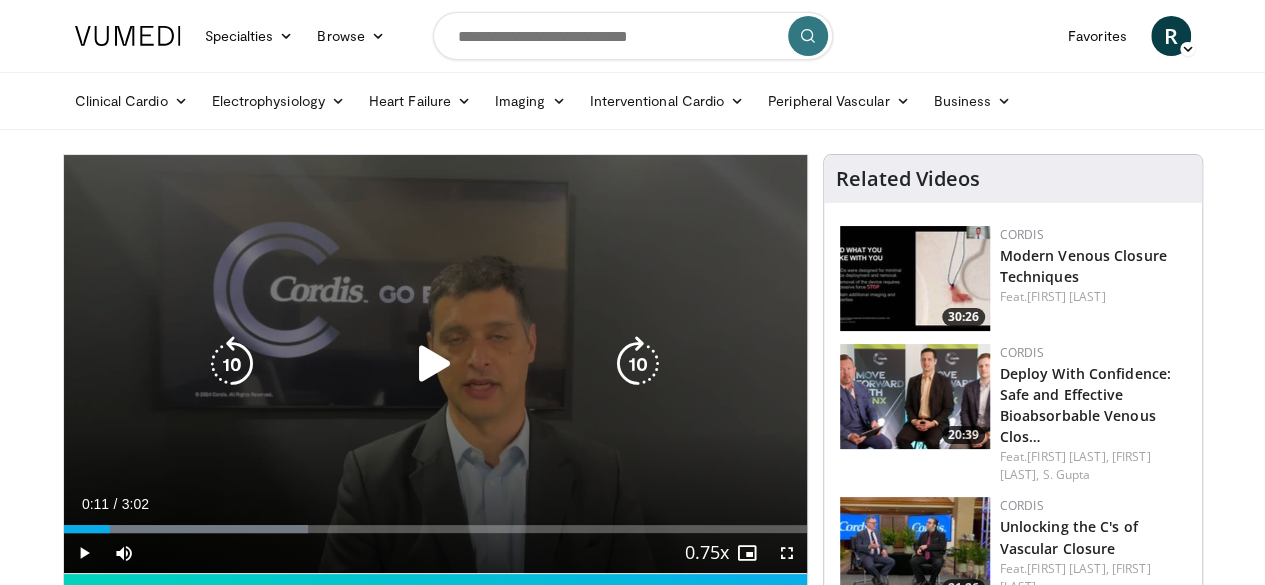 click at bounding box center [435, 364] 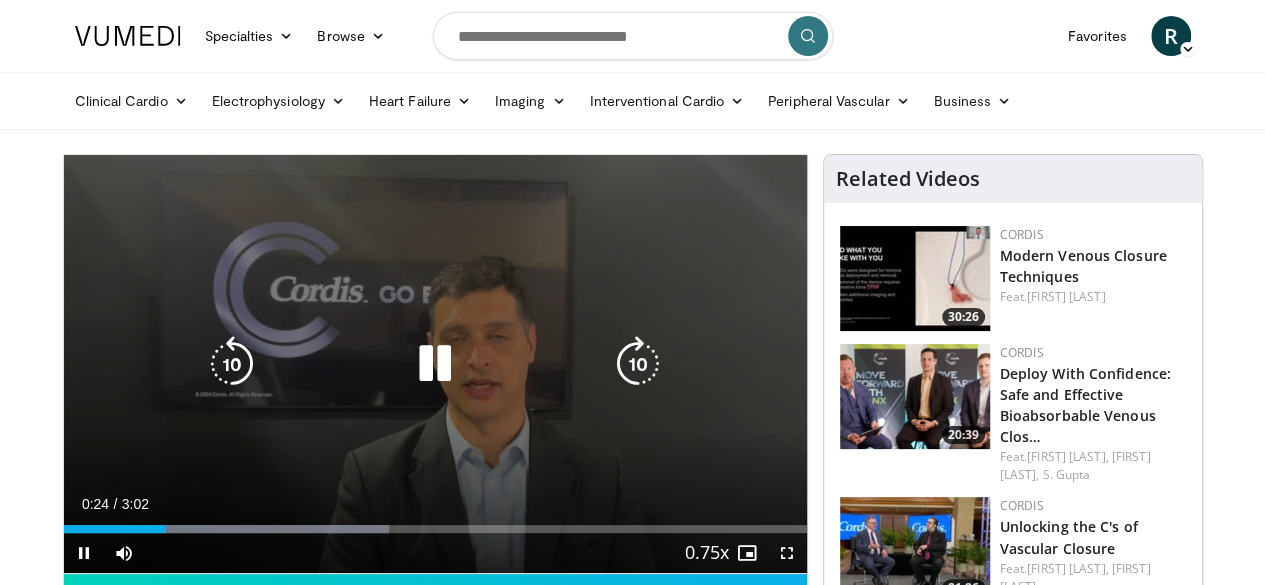 click at bounding box center [435, 364] 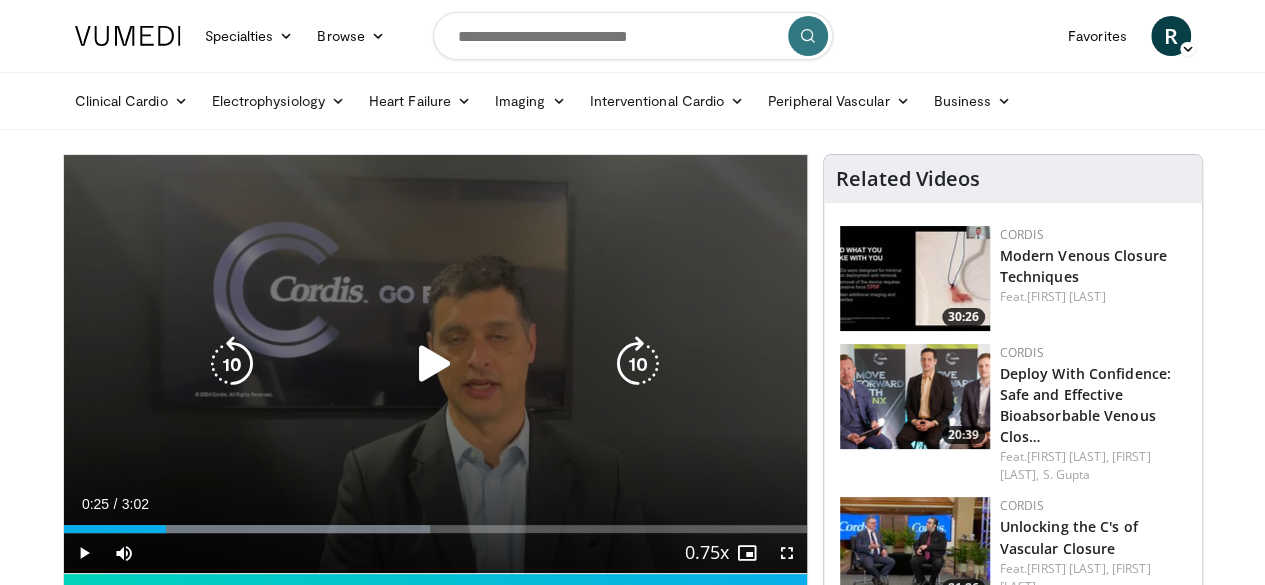 click at bounding box center [435, 364] 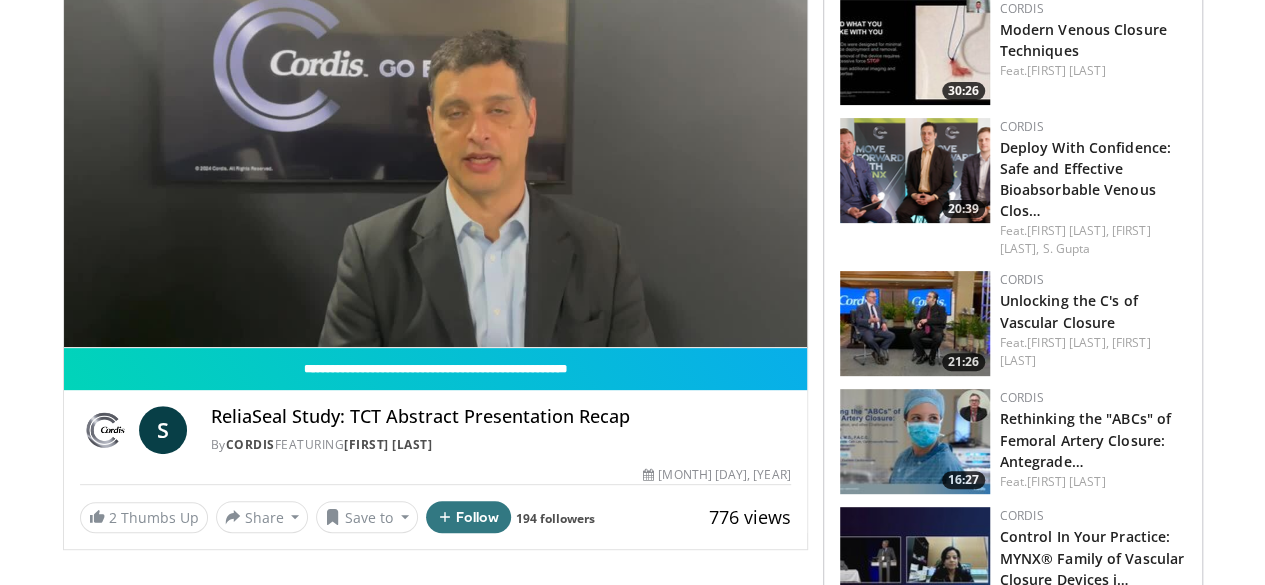 scroll, scrollTop: 280, scrollLeft: 0, axis: vertical 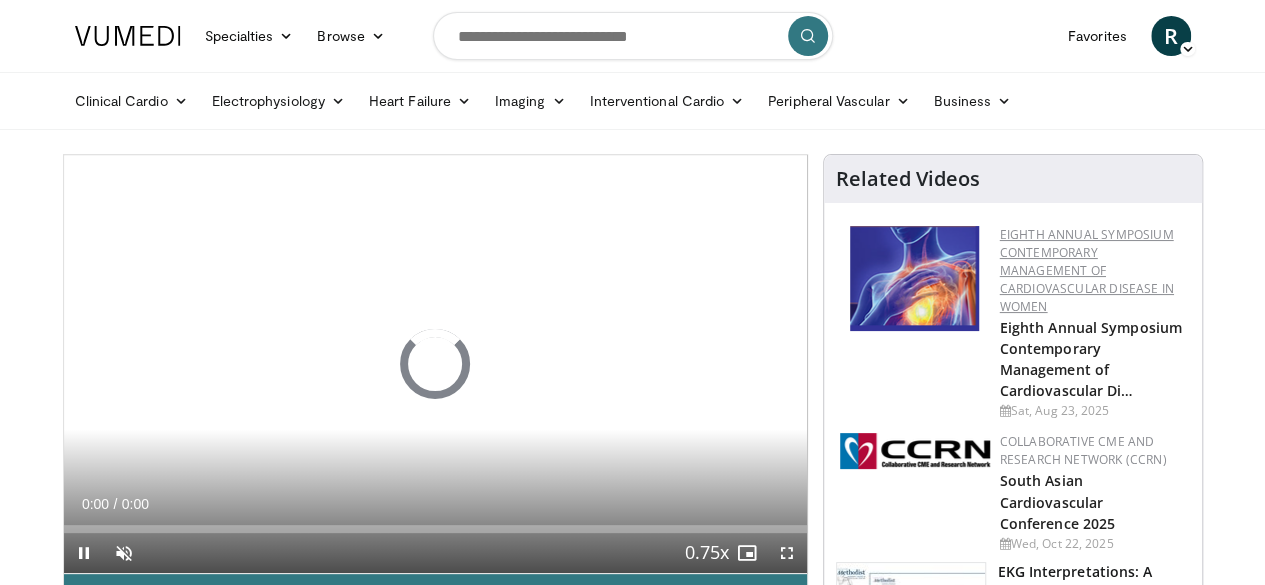drag, startPoint x: 0, startPoint y: 0, endPoint x: 1067, endPoint y: 267, distance: 1099.899 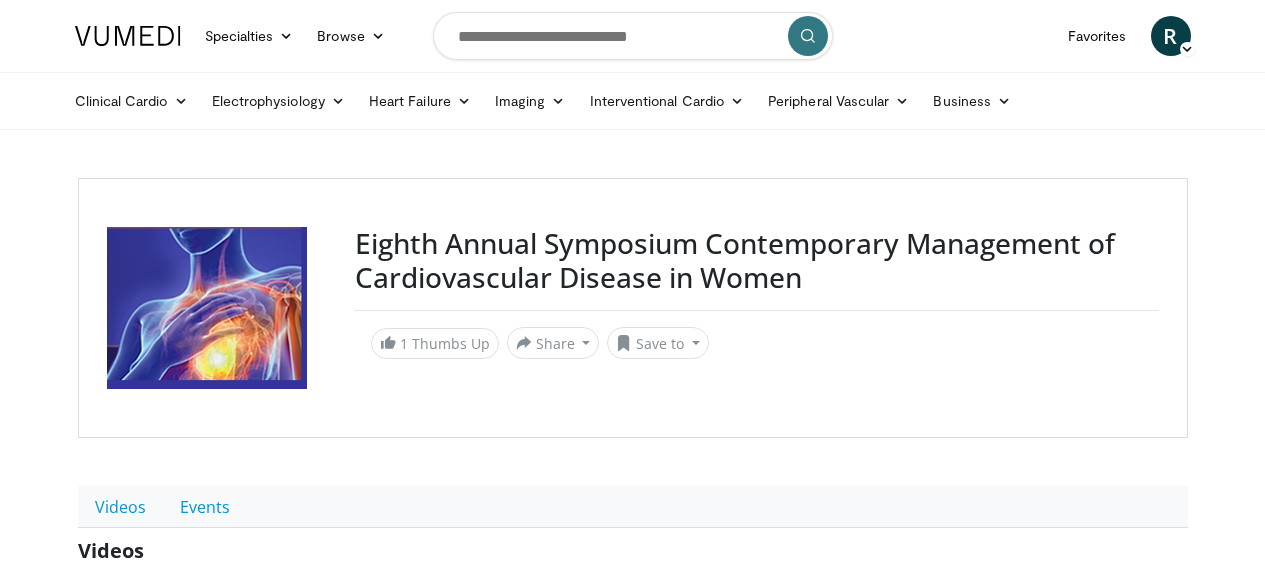 scroll, scrollTop: 0, scrollLeft: 0, axis: both 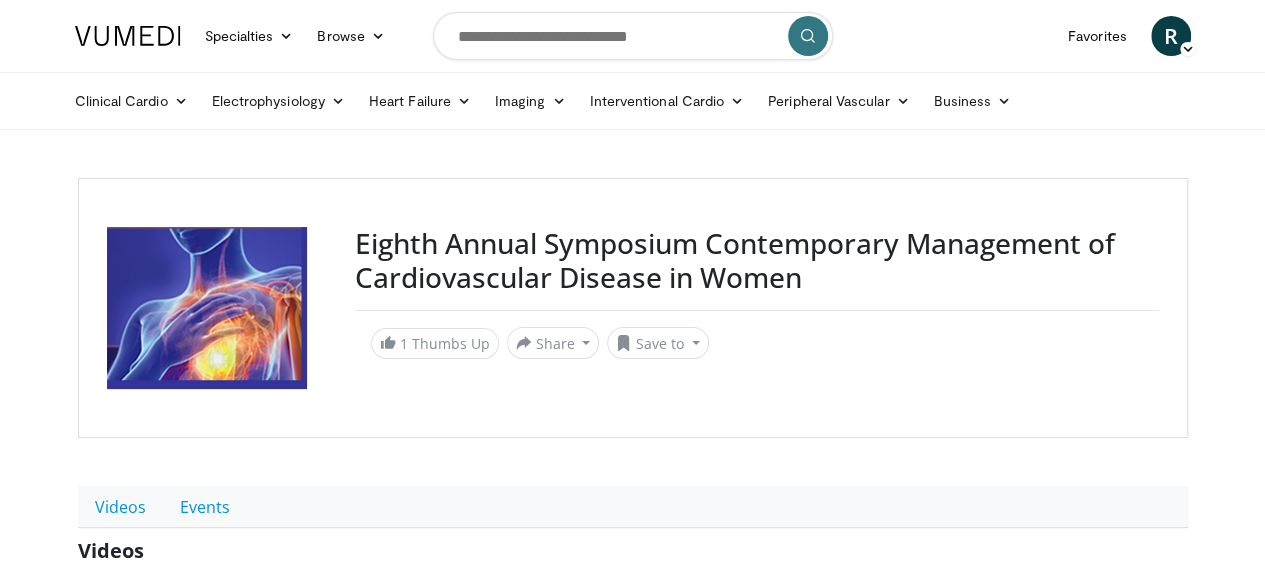 click on "Eighth Annual Symposium Contemporary Management of Cardiovascular Disease in Women" at bounding box center (757, 260) 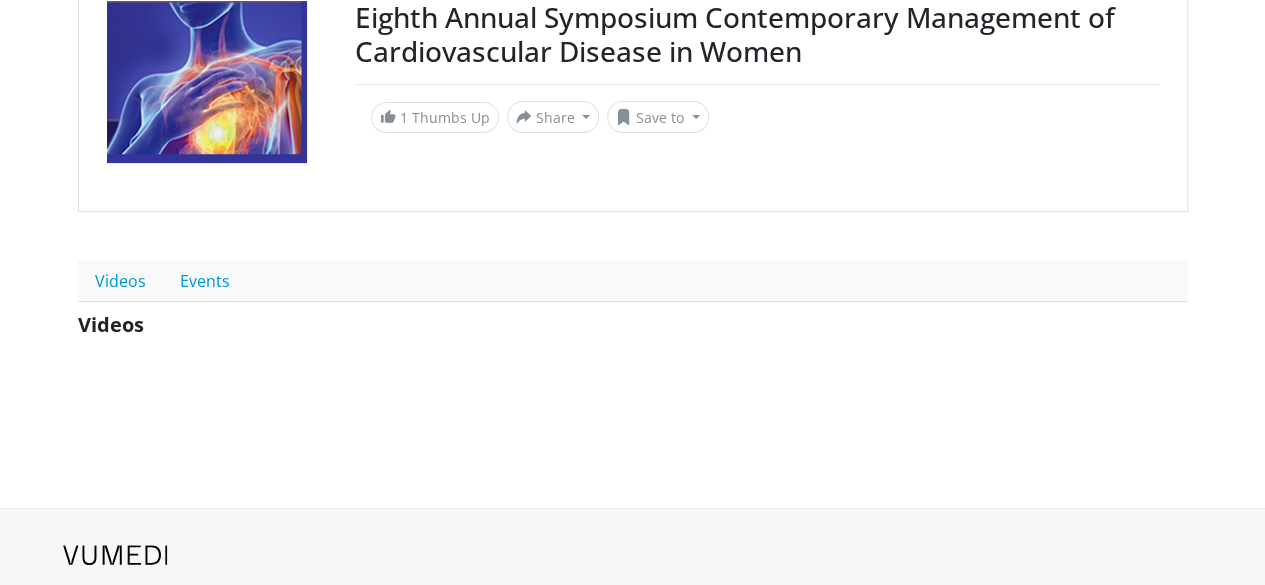 scroll, scrollTop: 304, scrollLeft: 0, axis: vertical 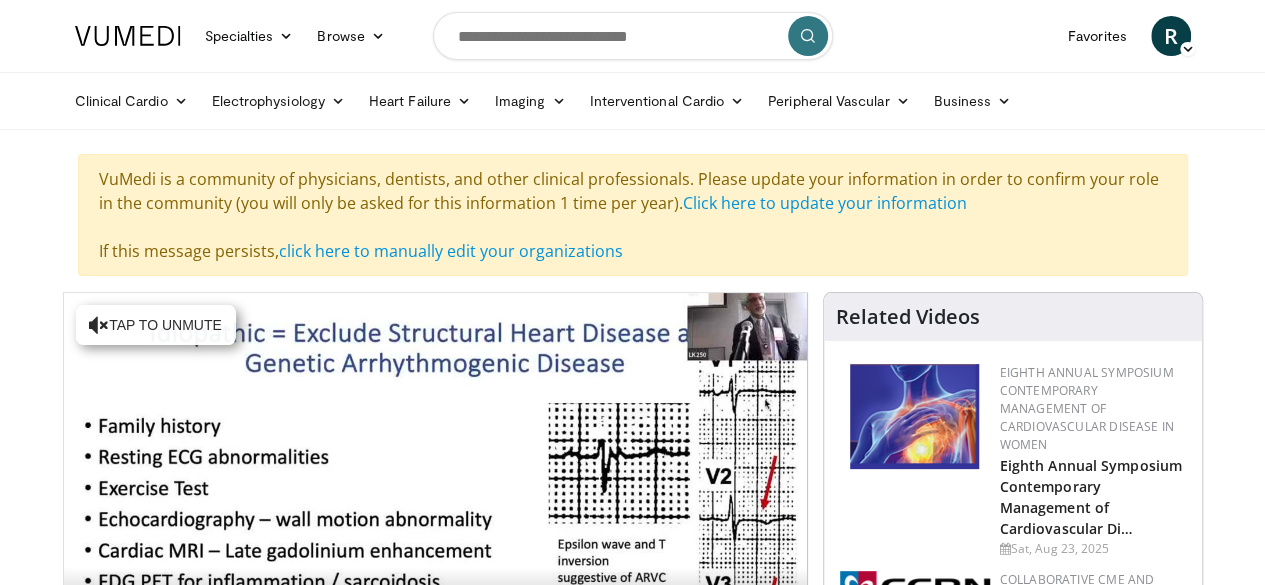 click on "VuMedi is a community of physicians, dentists, and other clinical professionals.
Please update your information in order to confirm your role in the community
(you will only be asked for this information 1 time per year).
Click here to update your information
If this message persists,
click here to manually edit your organizations" at bounding box center [633, 215] 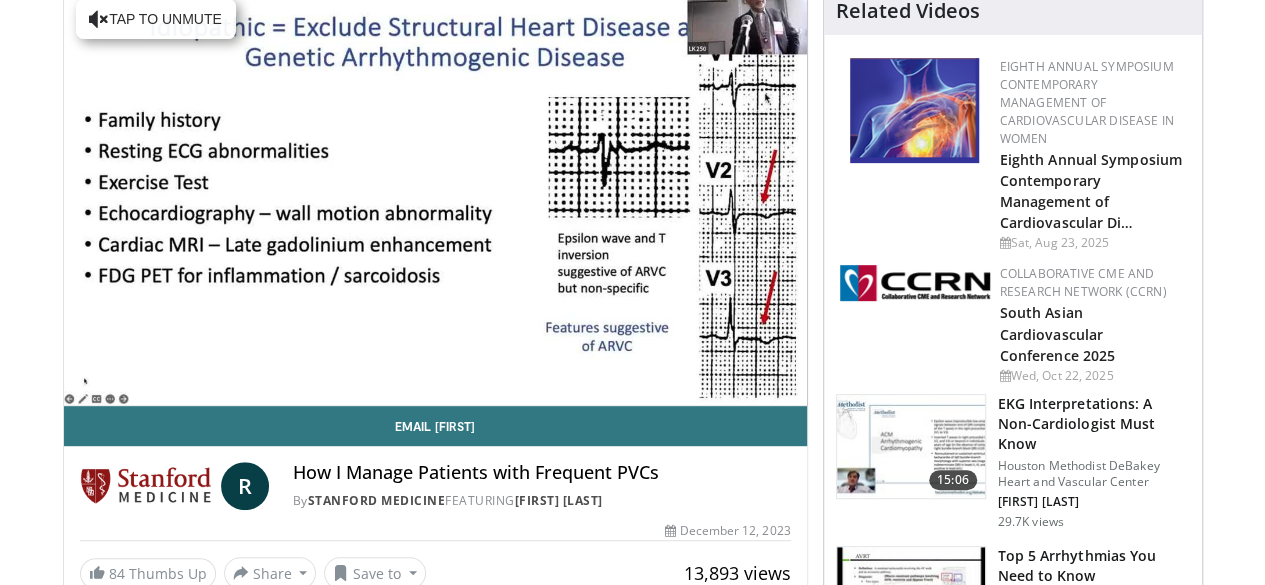 scroll, scrollTop: 333, scrollLeft: 0, axis: vertical 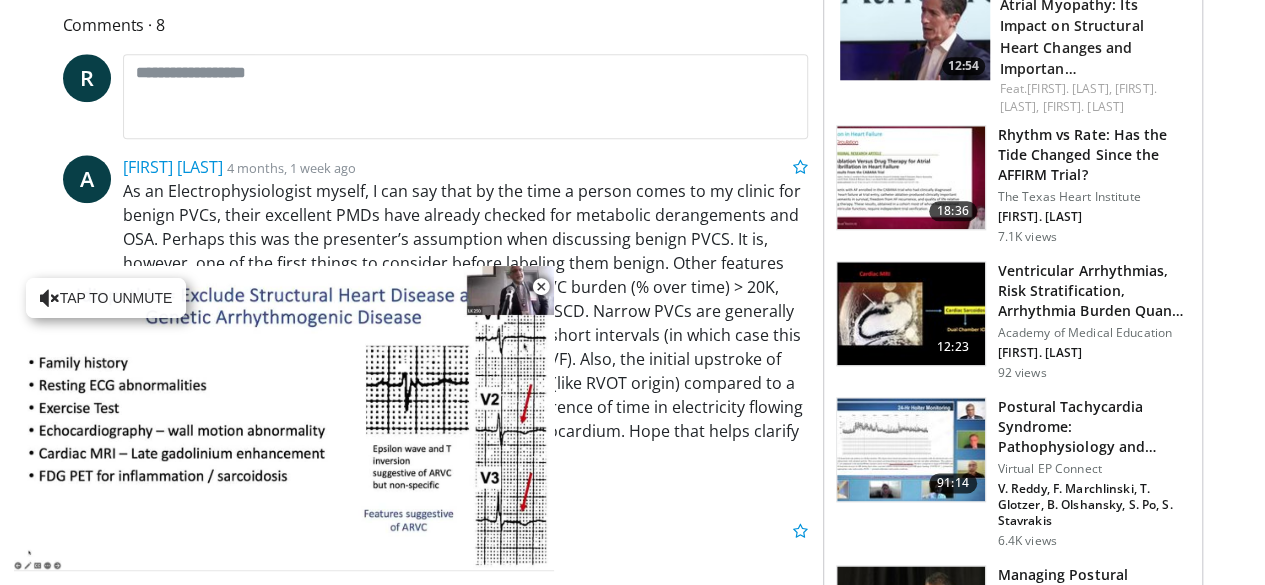 click on "University of Utah Neurology" at bounding box center (1094, 637) 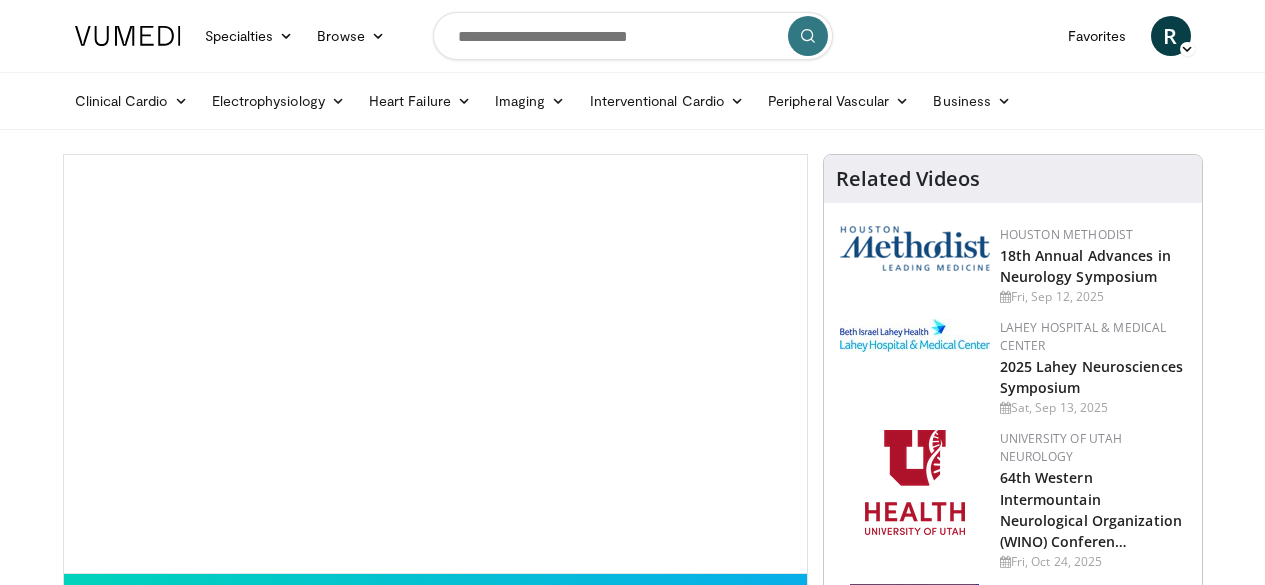 scroll, scrollTop: 0, scrollLeft: 0, axis: both 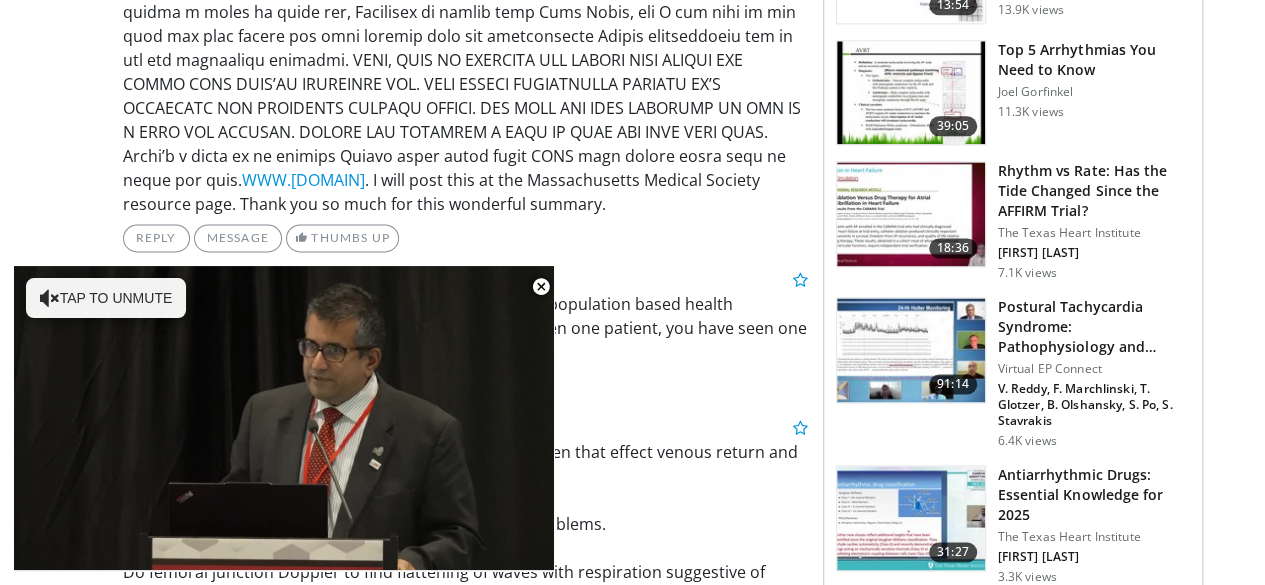 drag, startPoint x: 1260, startPoint y: 111, endPoint x: 1248, endPoint y: 171, distance: 61.188232 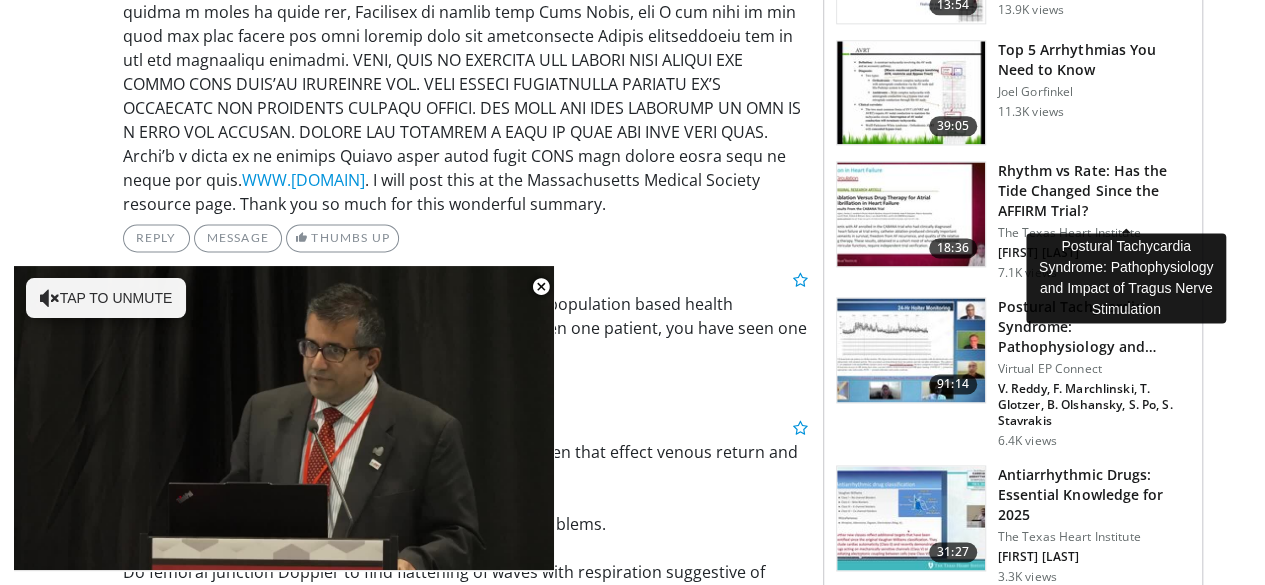click on "Postural Tachycardia Syndrome: Pathophysiology and Impact of Tragus …" at bounding box center [1094, 327] 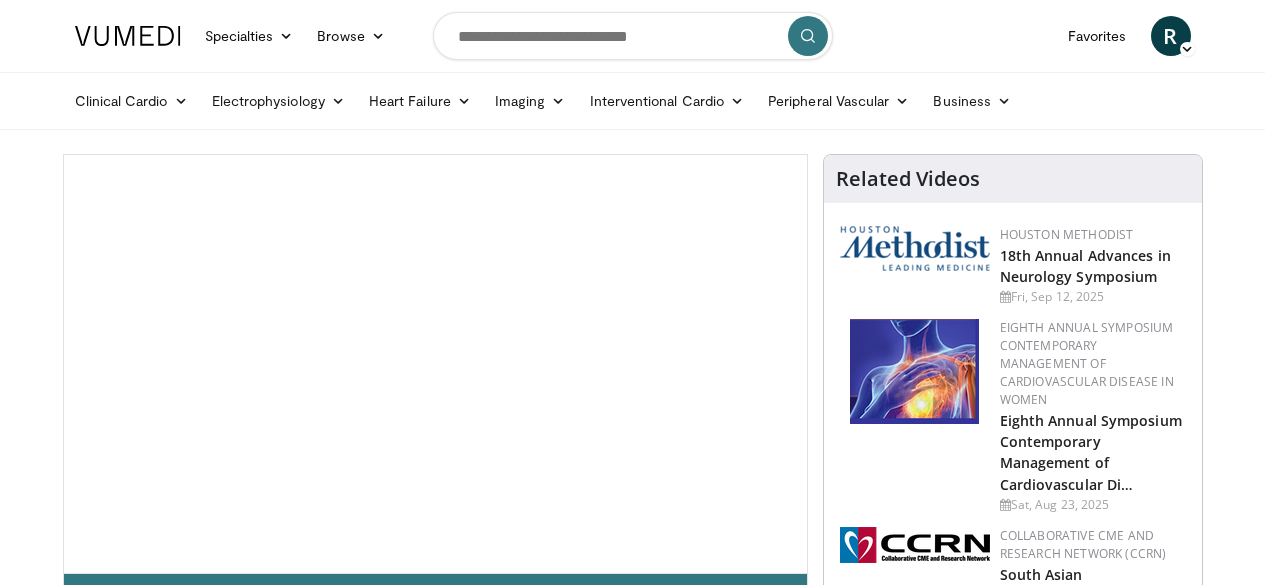 scroll, scrollTop: 0, scrollLeft: 0, axis: both 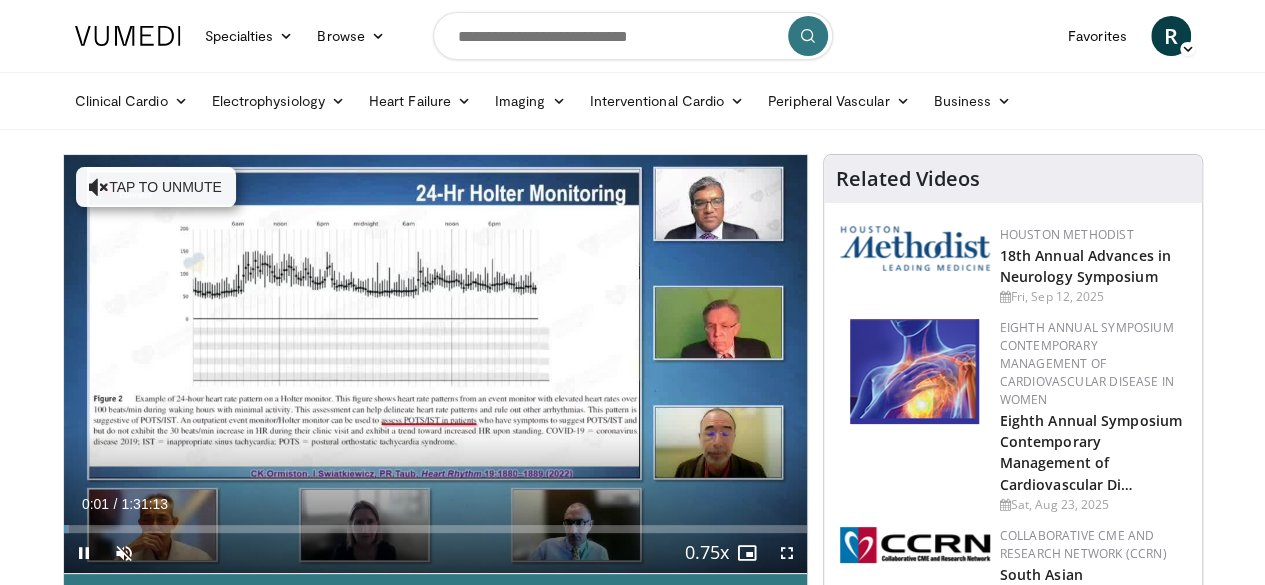 click on "Related Videos
Houston Methodist
18th Annual Advances in Neurology Symposium
Fri, Sep 12, 2025
Eighth Annual Symposium Contemporary Management of Cardiovascular Disease in Women
Eighth Annual Symposium Contemporary Management of Cardiovascular Di…
Sat, Aug 23, 2025" at bounding box center (1013, 1698) 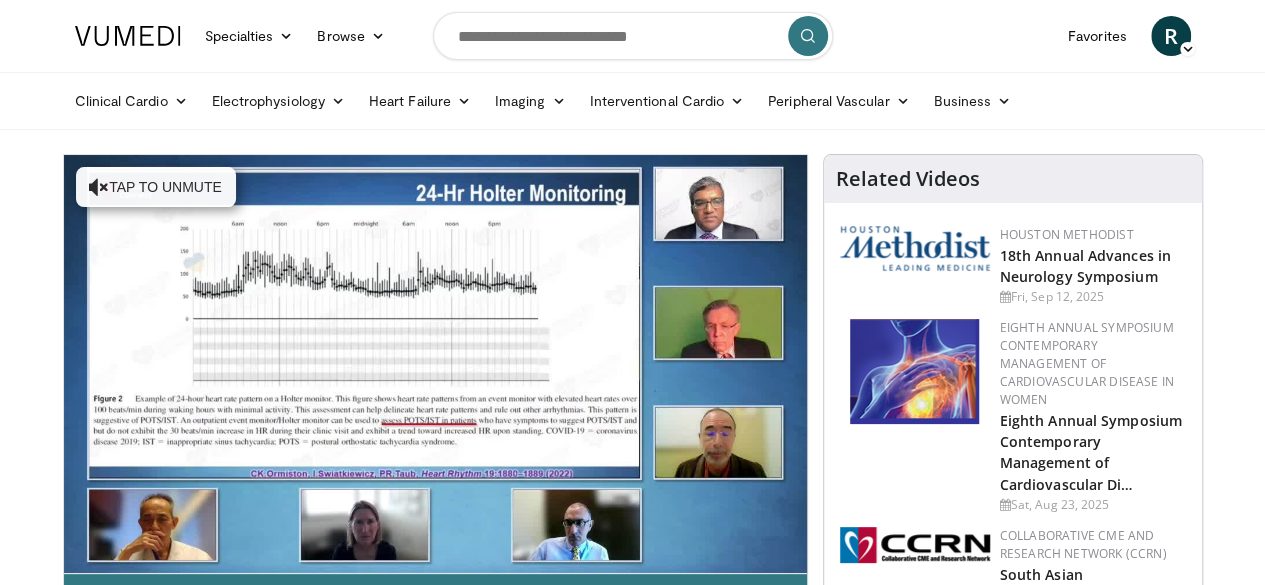 click on "Related Videos
Houston Methodist
18th Annual Advances in Neurology Symposium
Fri, Sep 12, 2025
Eighth Annual Symposium Contemporary Management of Cardiovascular Disease in Women
Eighth Annual Symposium Contemporary Management of Cardiovascular Di…
Sat, Aug 23, 2025" at bounding box center (1013, 1698) 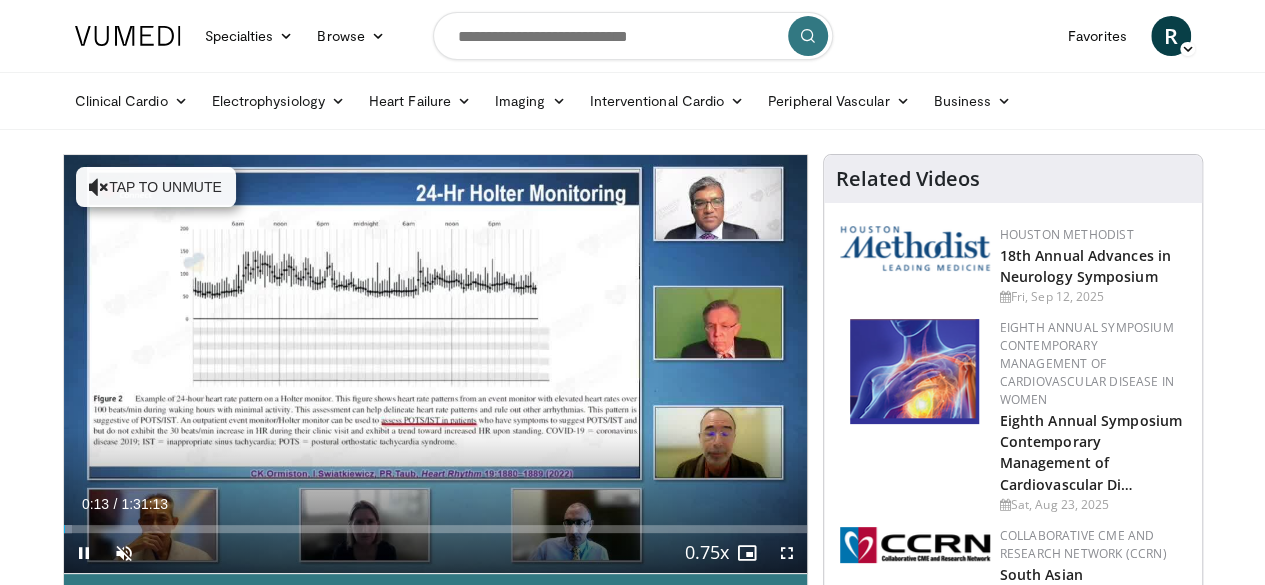 click on "10 seconds
Tap to unmute" at bounding box center (435, 364) 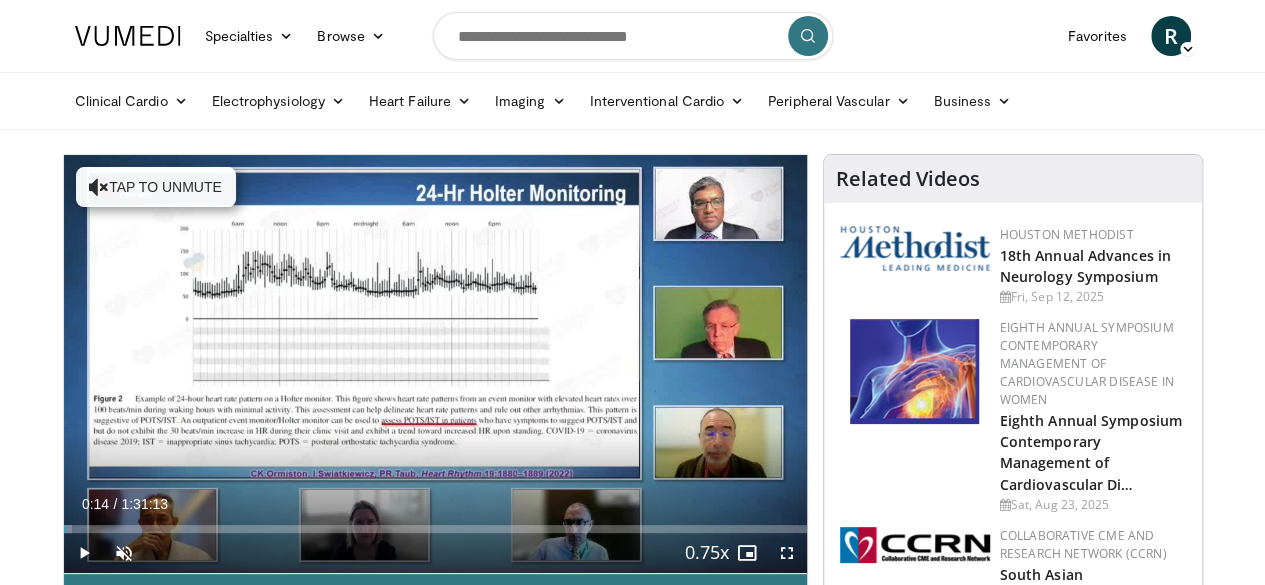 click on "10 seconds
Tap to unmute" at bounding box center [435, 364] 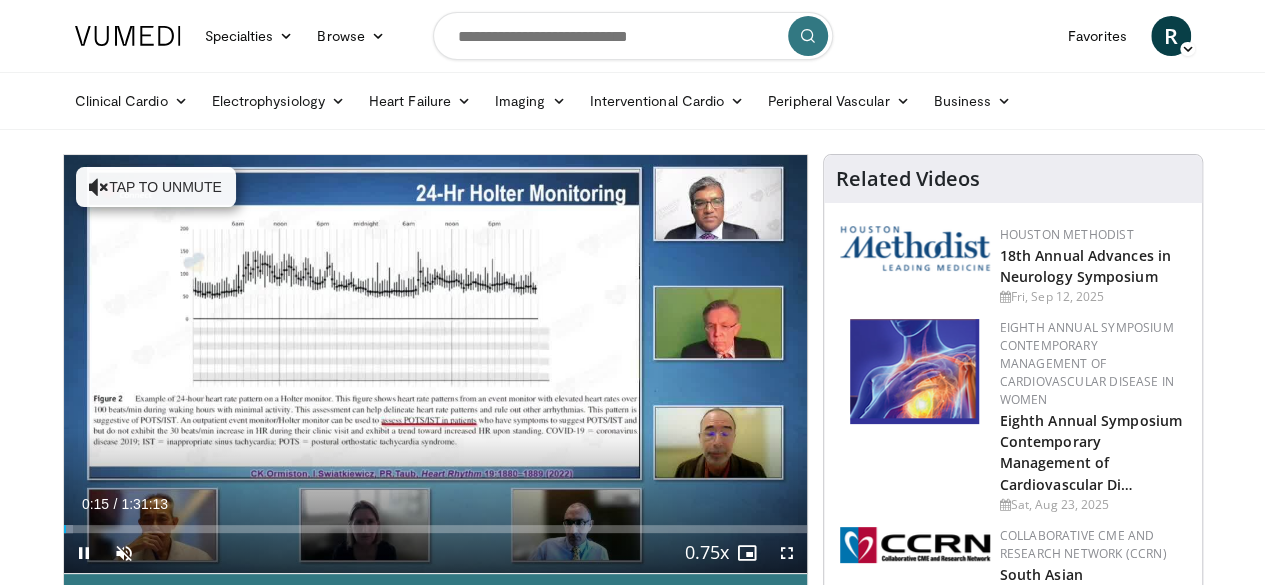 click on "10 seconds
Tap to unmute" at bounding box center (435, 364) 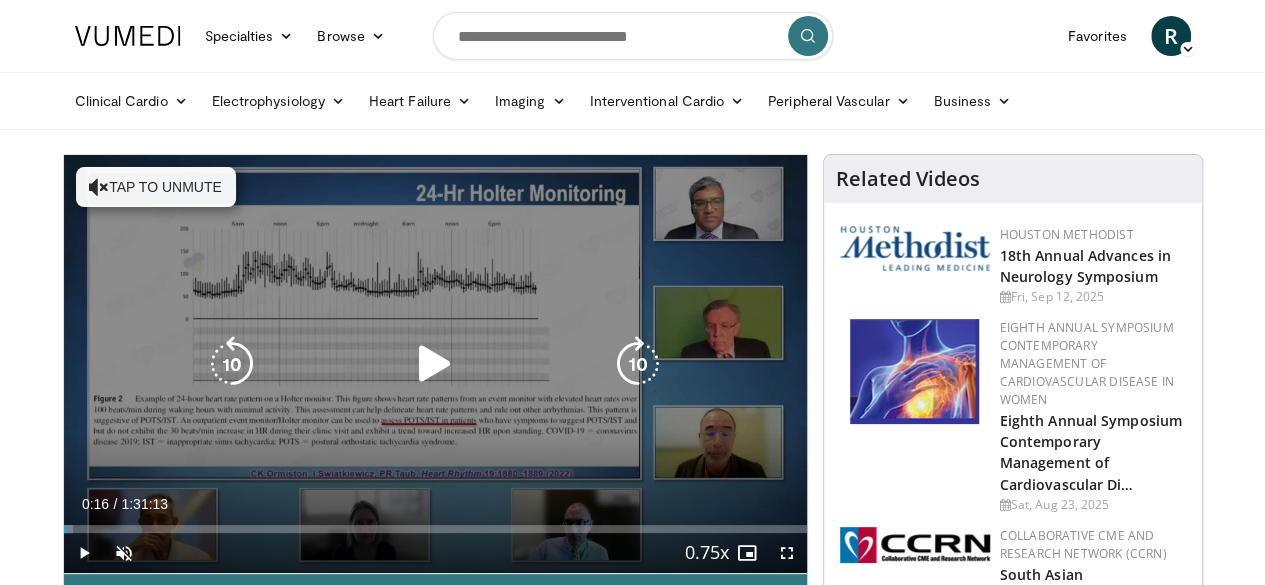 click at bounding box center [435, 364] 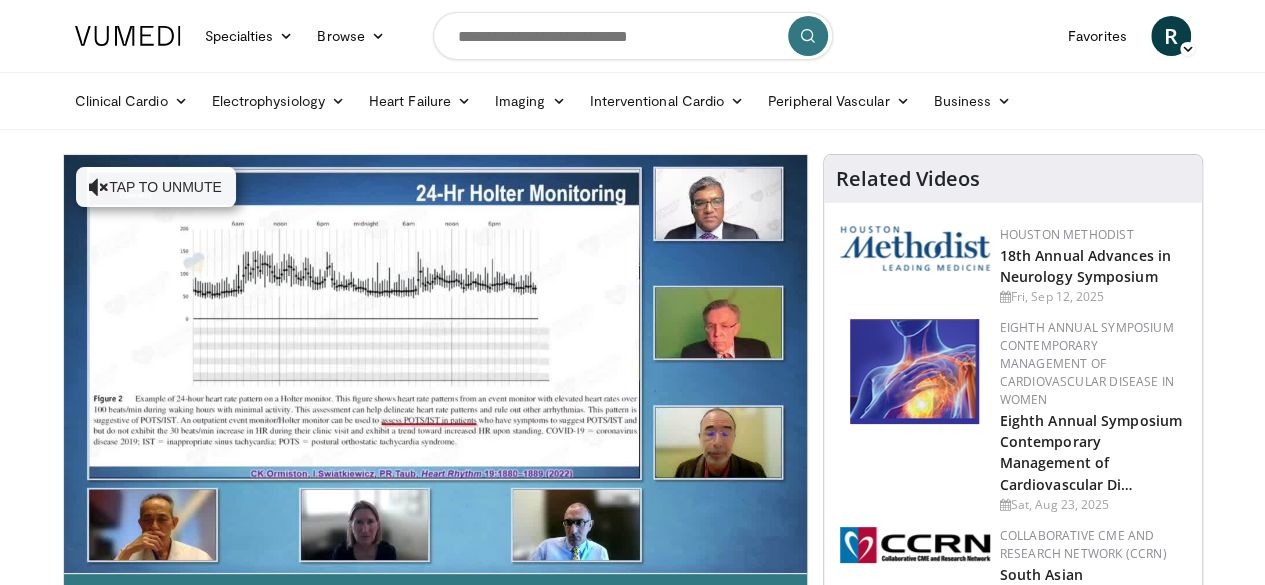 click on "10 seconds
Tap to unmute" at bounding box center (435, 364) 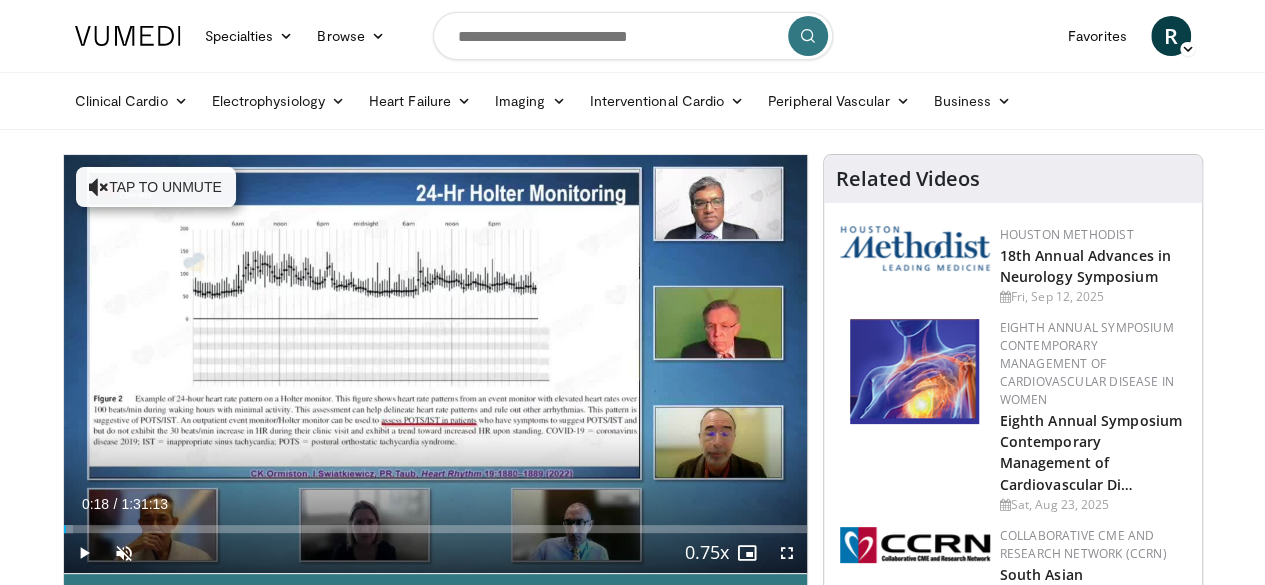 click on "Related Videos" at bounding box center (1013, 179) 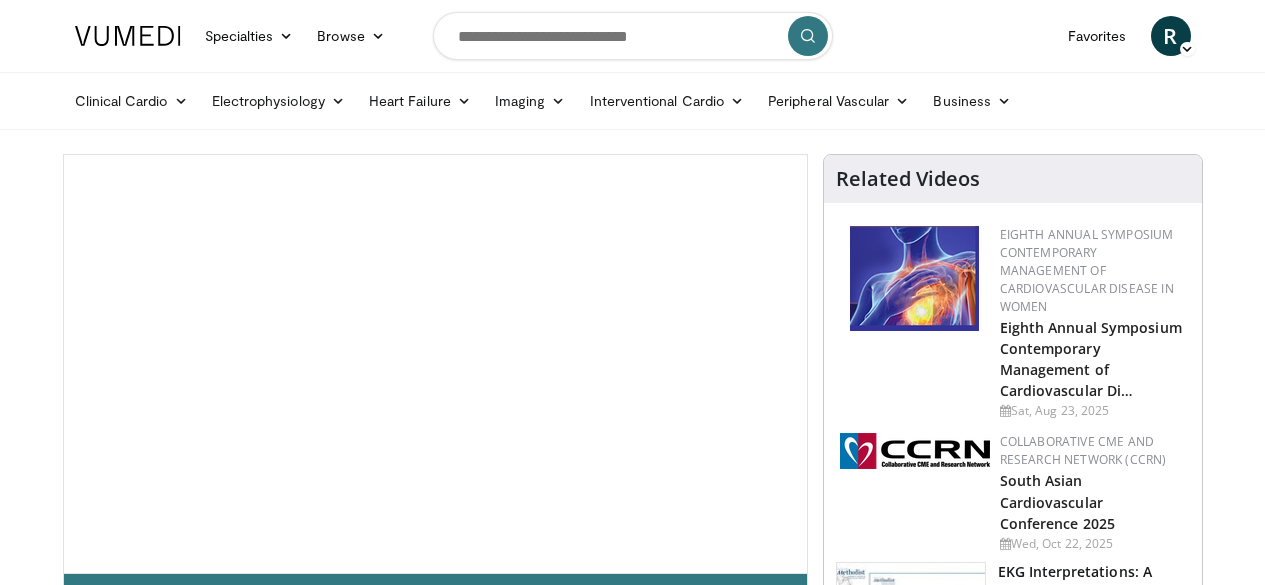 scroll, scrollTop: 0, scrollLeft: 0, axis: both 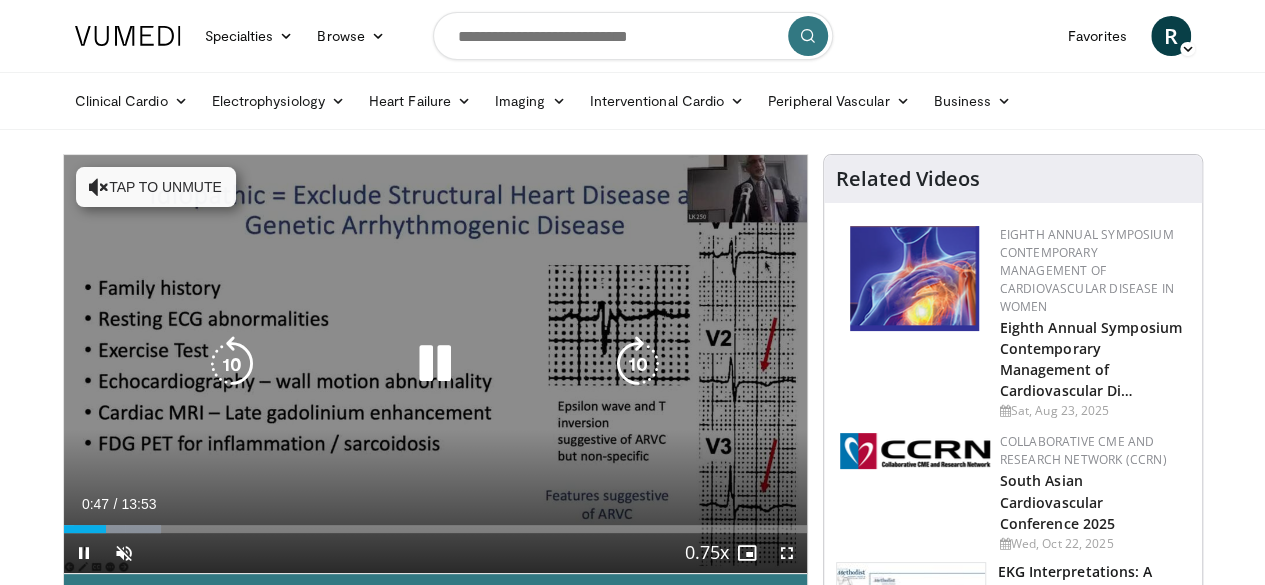 click on "10 seconds
Tap to unmute" at bounding box center [435, 364] 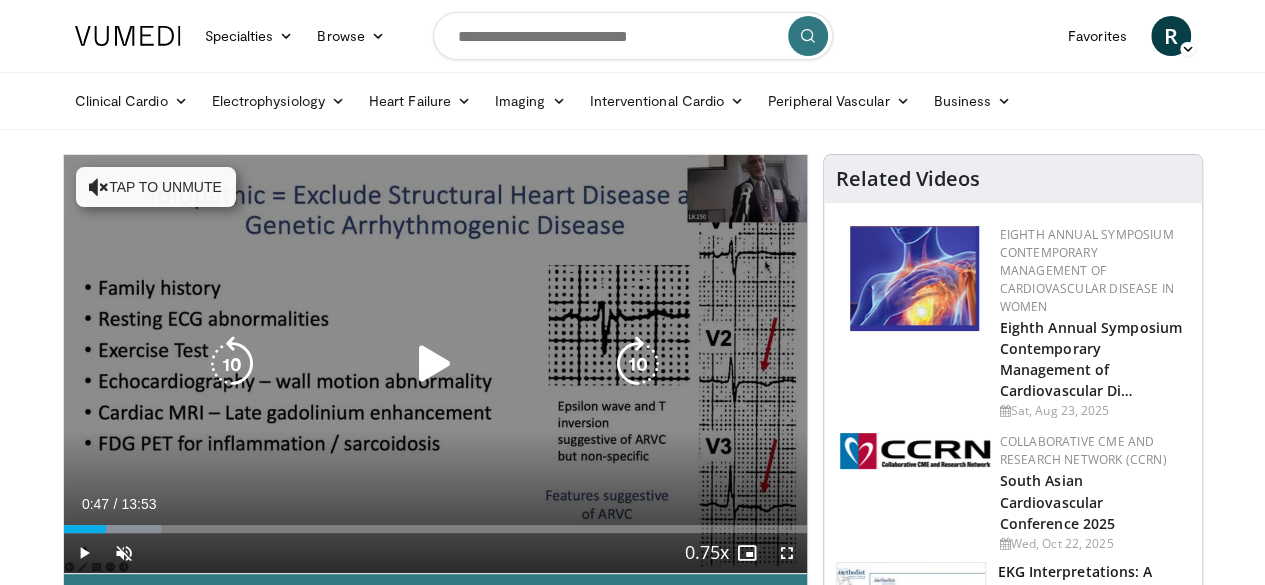 click at bounding box center [435, 364] 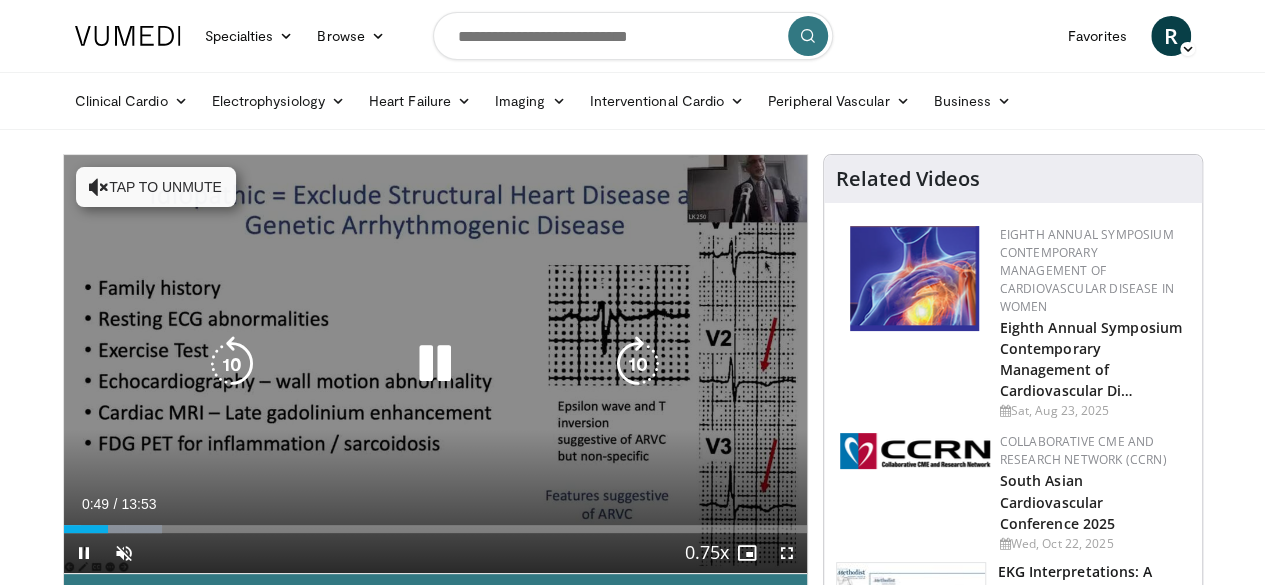 click at bounding box center [435, 364] 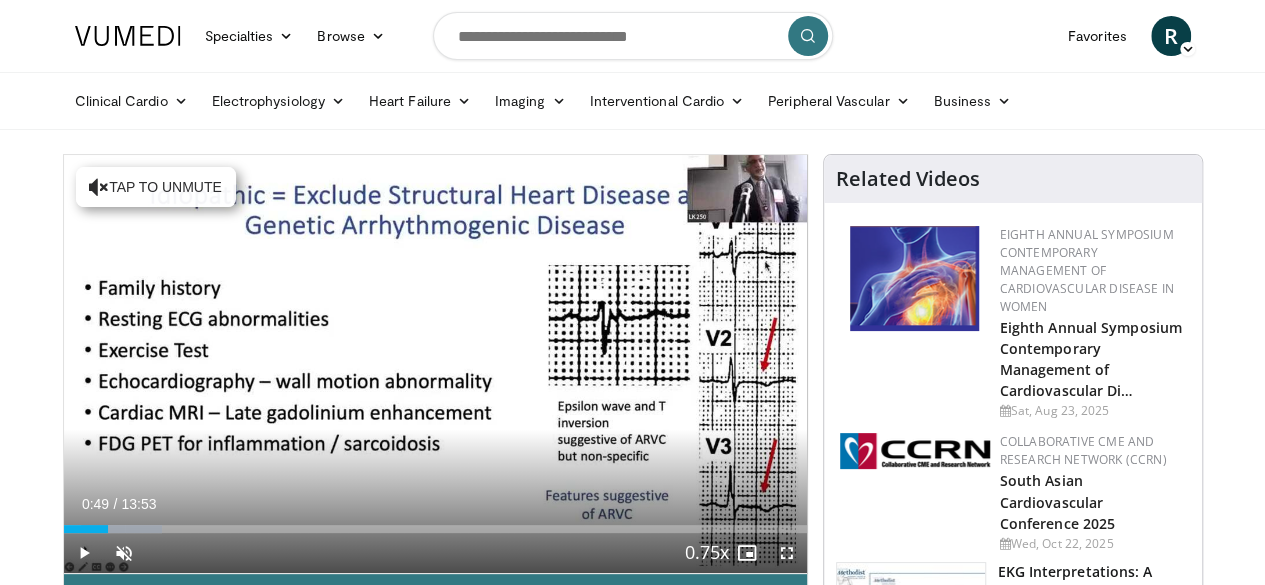 click on "Specialties
Adult & Family Medicine
Allergy, Asthma, Immunology
Anesthesiology
Cardiology
Dental
Dermatology
Endocrinology
Gastroenterology & Hepatology
General Surgery
Hematology & Oncology
Infectious Disease
Nephrology
Neurology
Neurosurgery
Obstetrics & Gynecology
Ophthalmology
Oral Maxillofacial
Orthopaedics
Otolaryngology
Pediatrics
Plastic Surgery
Podiatry
Psychiatry
Pulmonology
Radiation Oncology
Radiology
Rheumatology
Urology" at bounding box center (632, 1769) 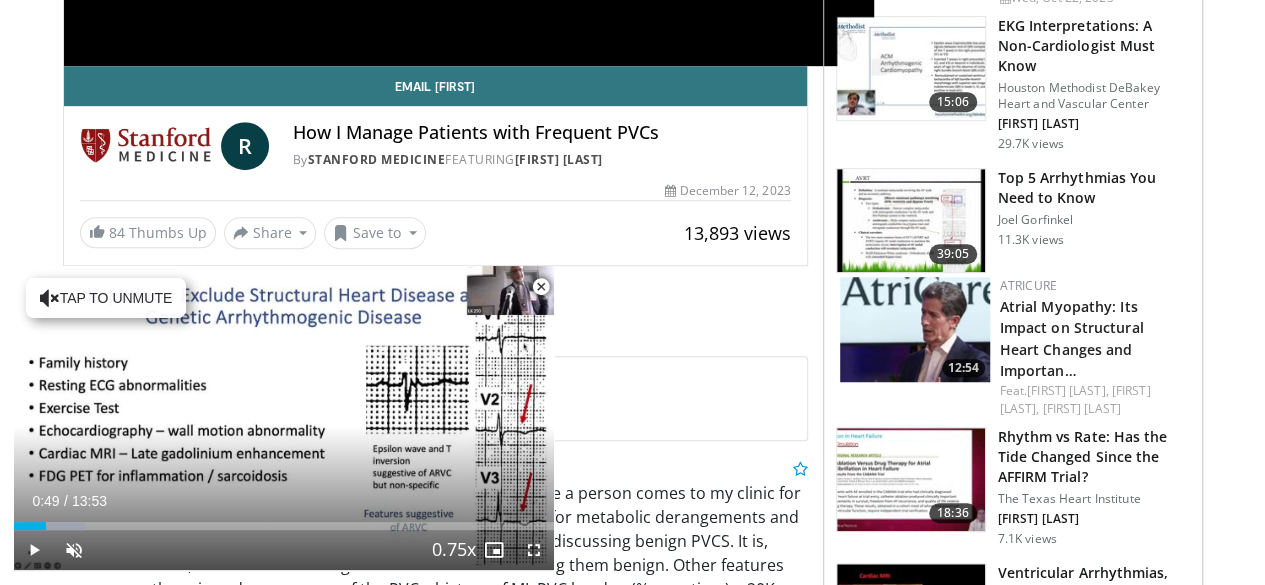 scroll, scrollTop: 640, scrollLeft: 0, axis: vertical 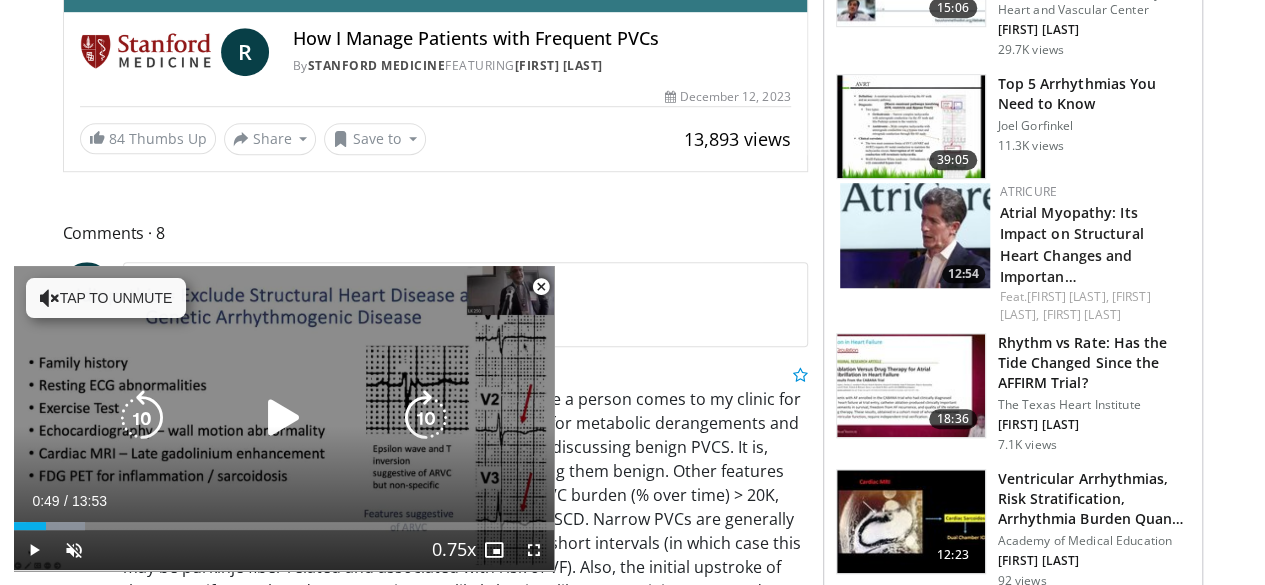 click on "Tap to unmute" at bounding box center [106, 298] 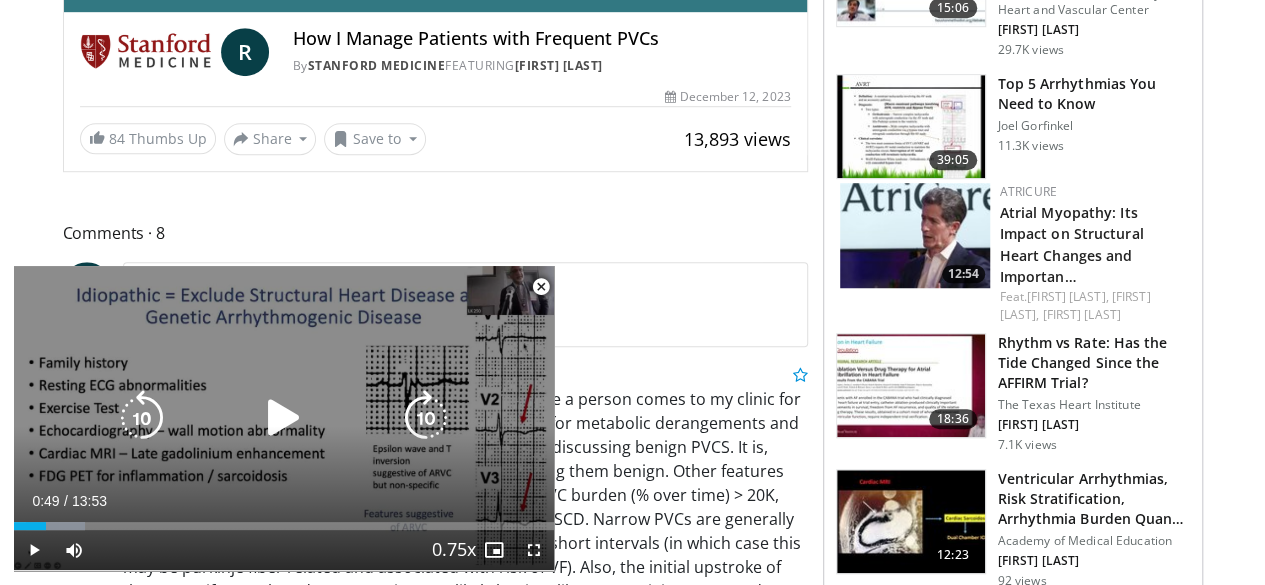 click on "10 seconds
Tap to unmute" at bounding box center [284, 418] 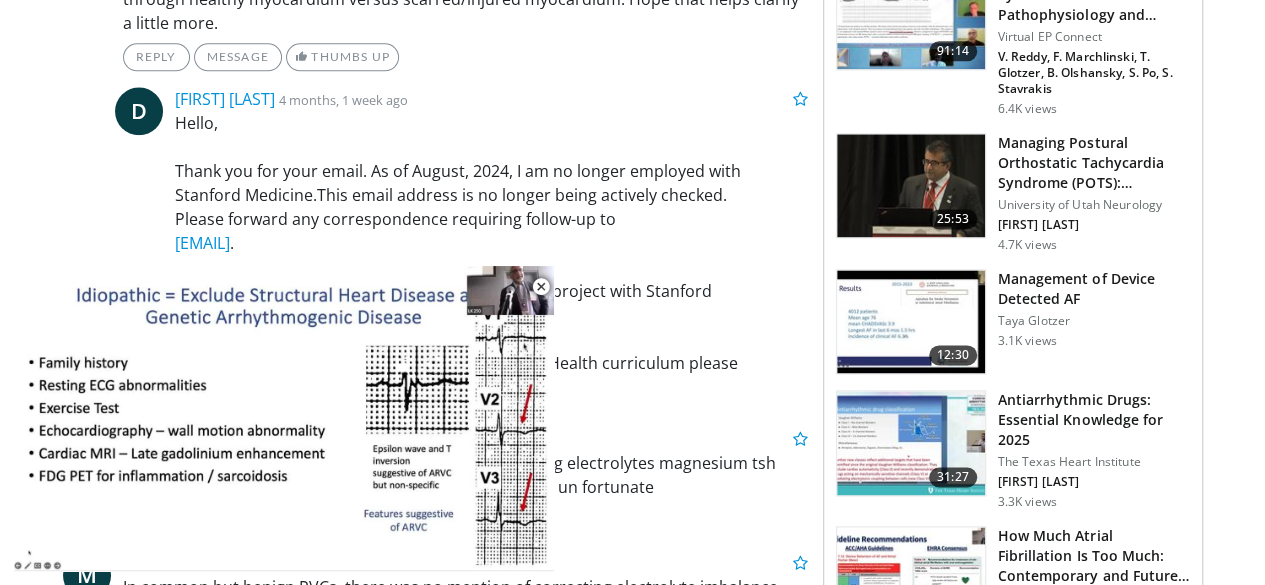 scroll, scrollTop: 1306, scrollLeft: 0, axis: vertical 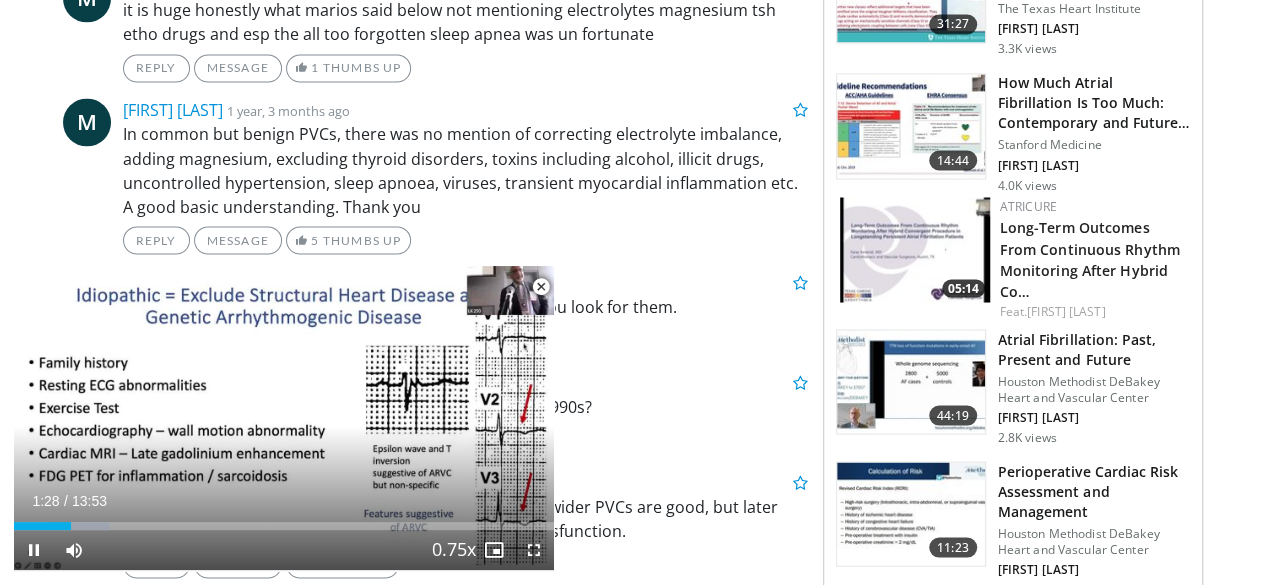 click on "Current Time  1:28 / Duration  13:53 Pause Skip Backward Skip Forward Mute Loaded :  17.86% 01:28 02:44 Stream Type  LIVE Seek to live, currently behind live LIVE   0.75x Playback Rate 0.5x 0.75x , selected 1x 1.25x 1.5x 1.75x 2x Chapters Chapters Descriptions descriptions off , selected Captions captions settings , opens captions settings dialog captions off , selected Audio Track en (Main) , selected Fullscreen Enable picture-in-picture mode" at bounding box center (284, 550) 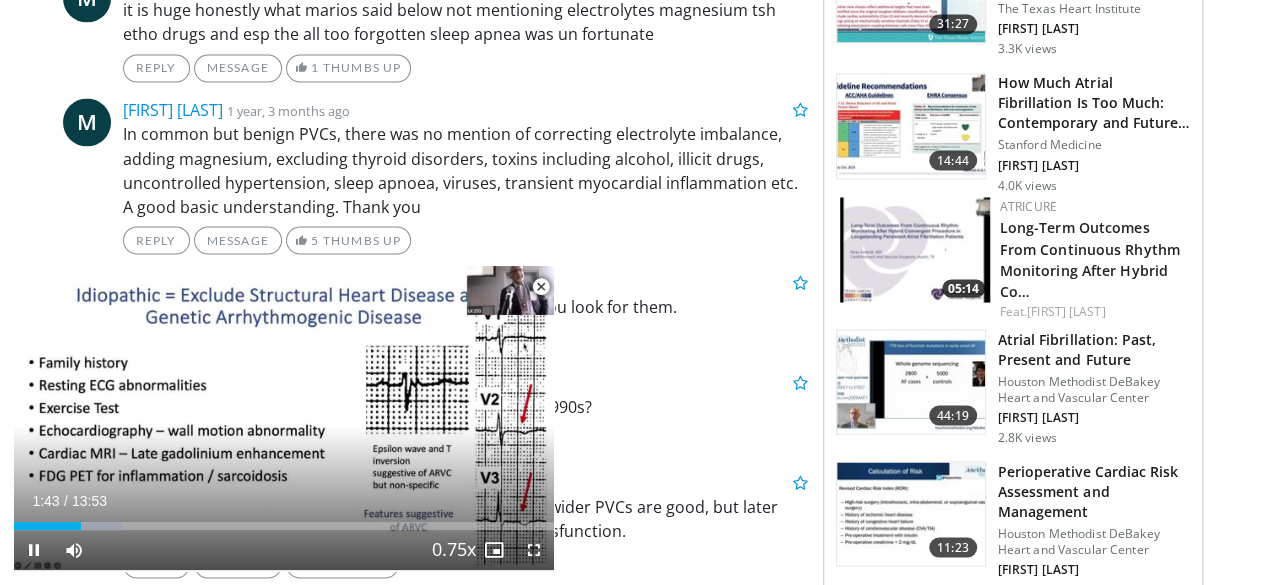 click at bounding box center (541, 287) 